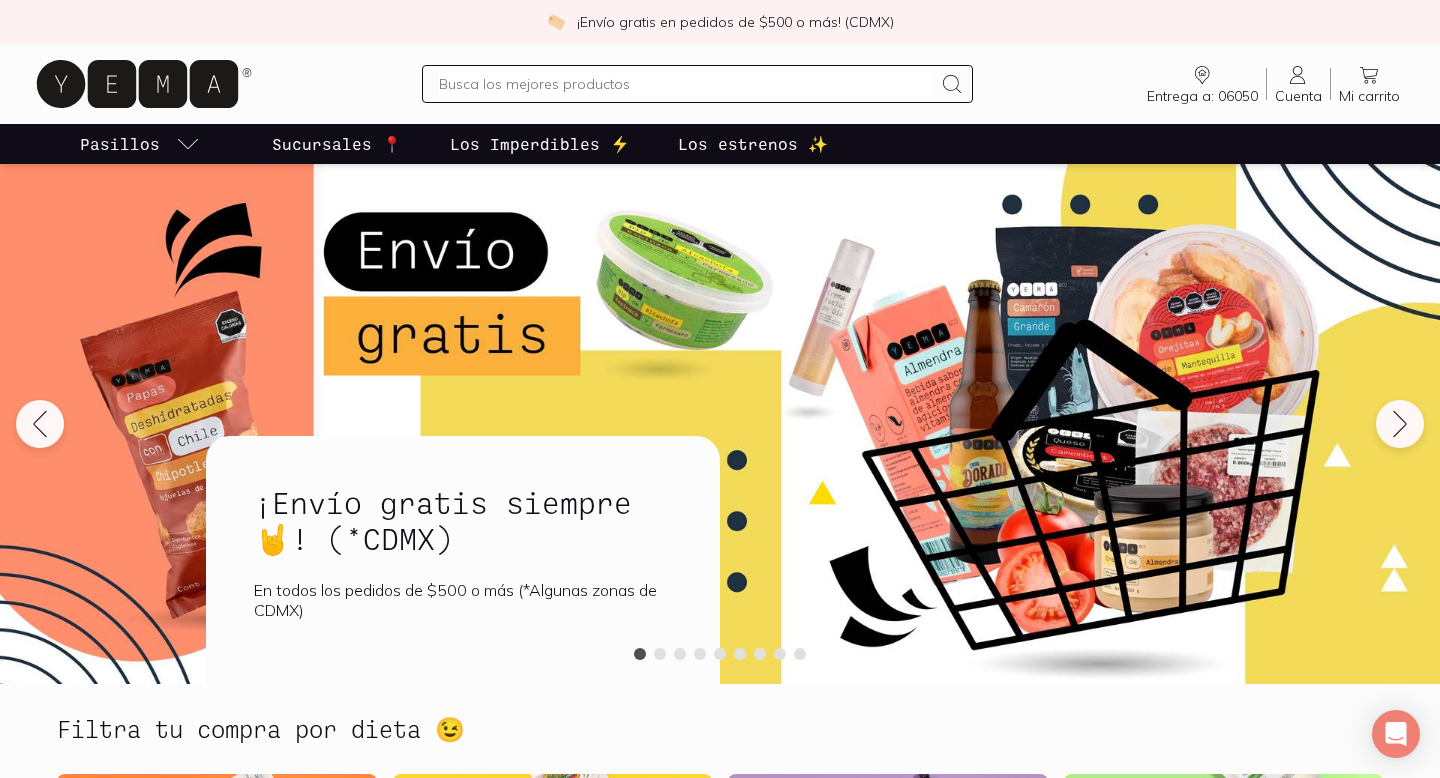 scroll, scrollTop: 0, scrollLeft: 0, axis: both 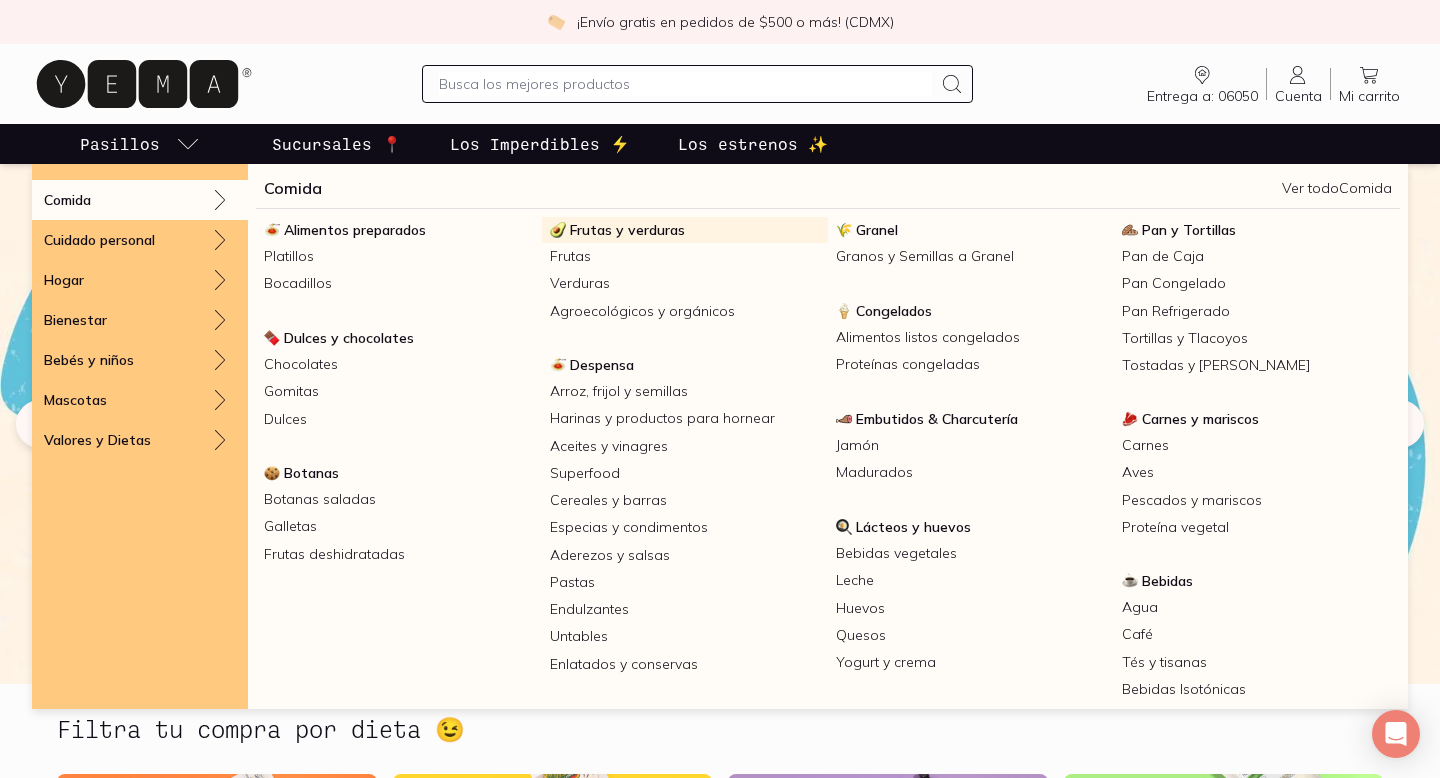 click on "Frutas y verduras" at bounding box center (627, 230) 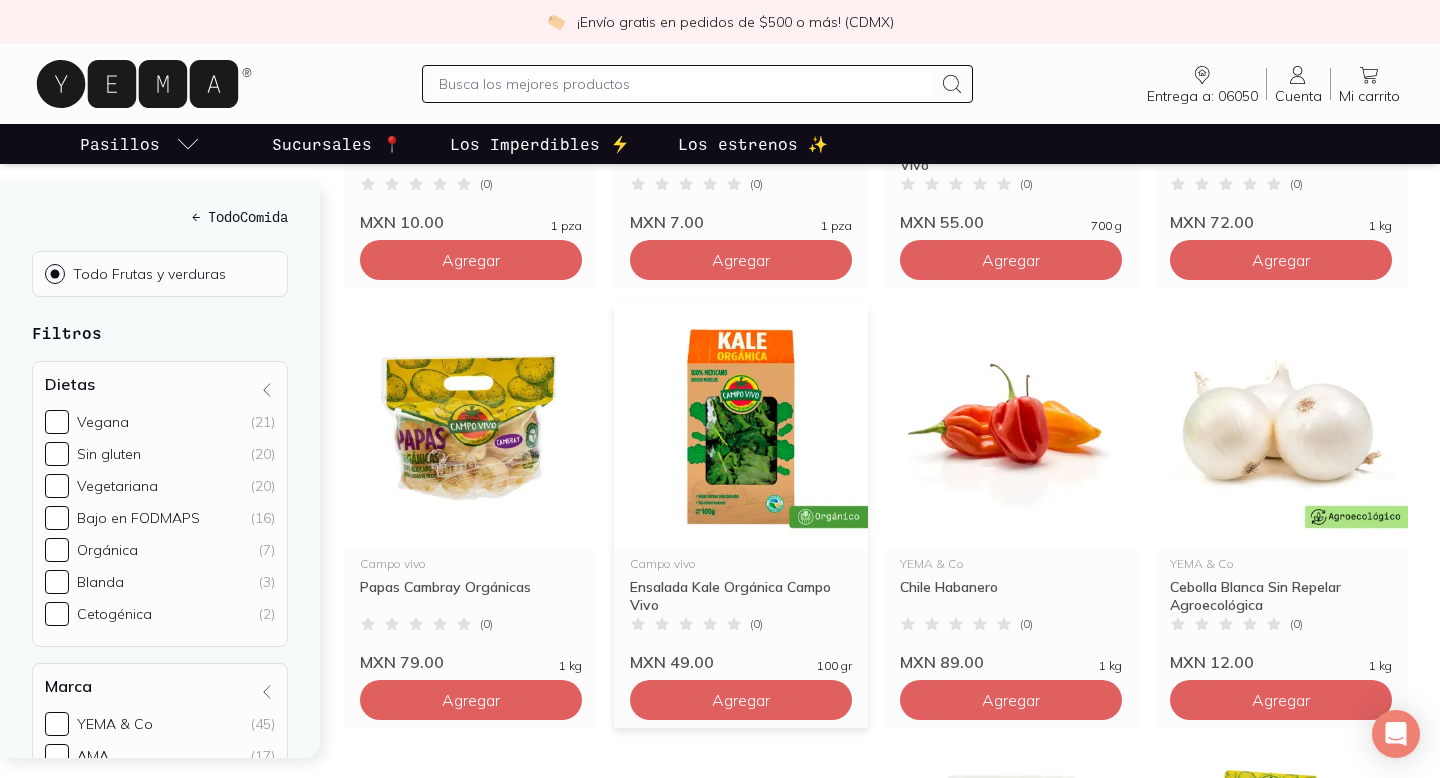 scroll, scrollTop: 2361, scrollLeft: 0, axis: vertical 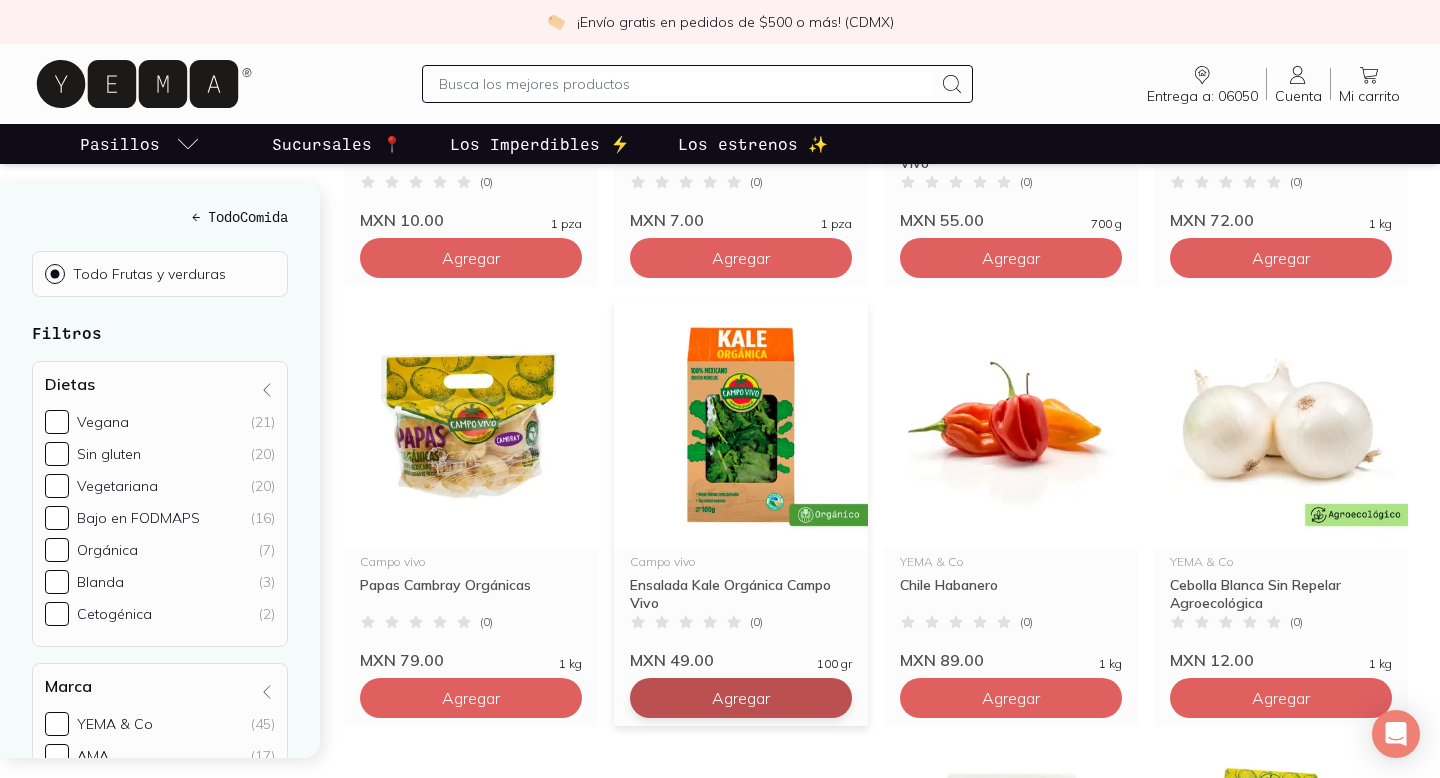 click on "Agregar" at bounding box center (471, -1502) 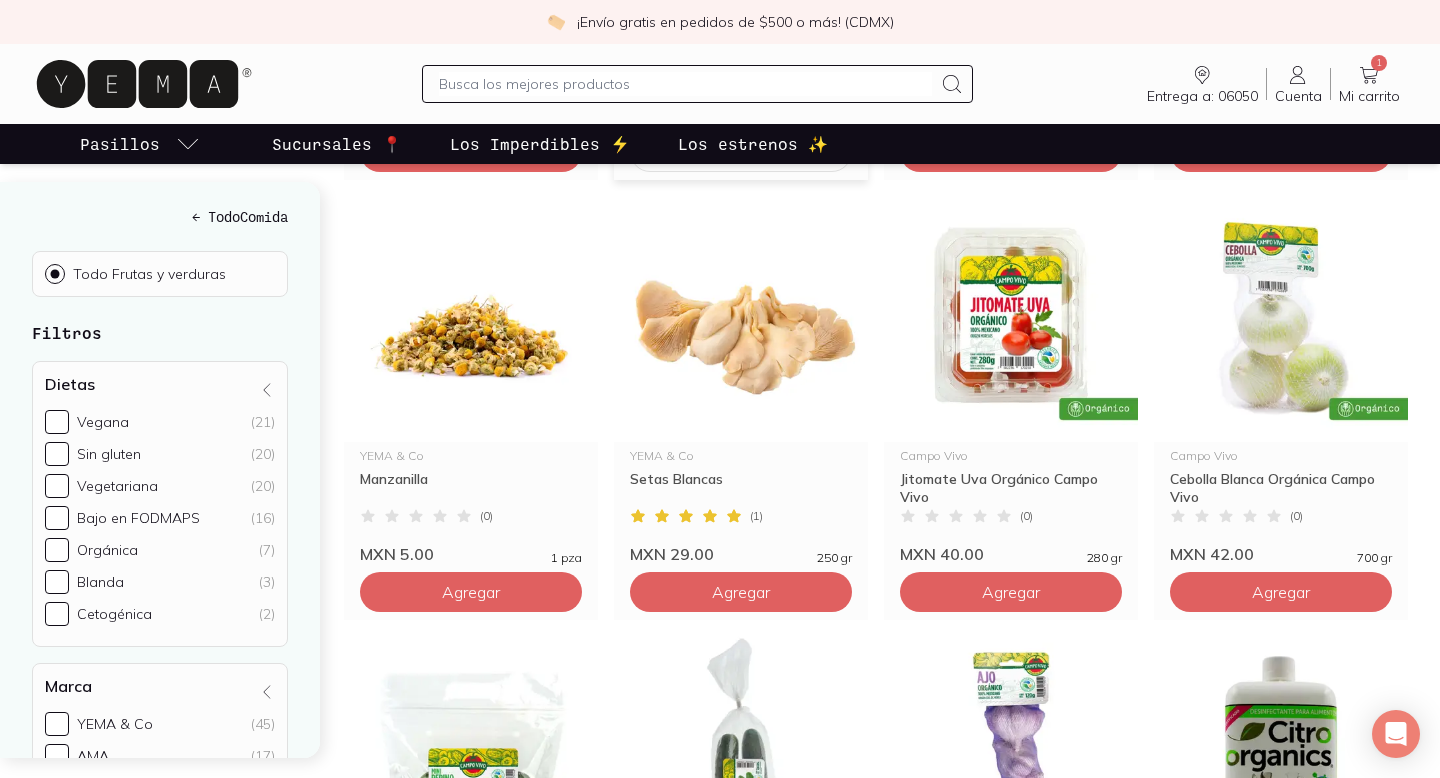 scroll, scrollTop: 2908, scrollLeft: 0, axis: vertical 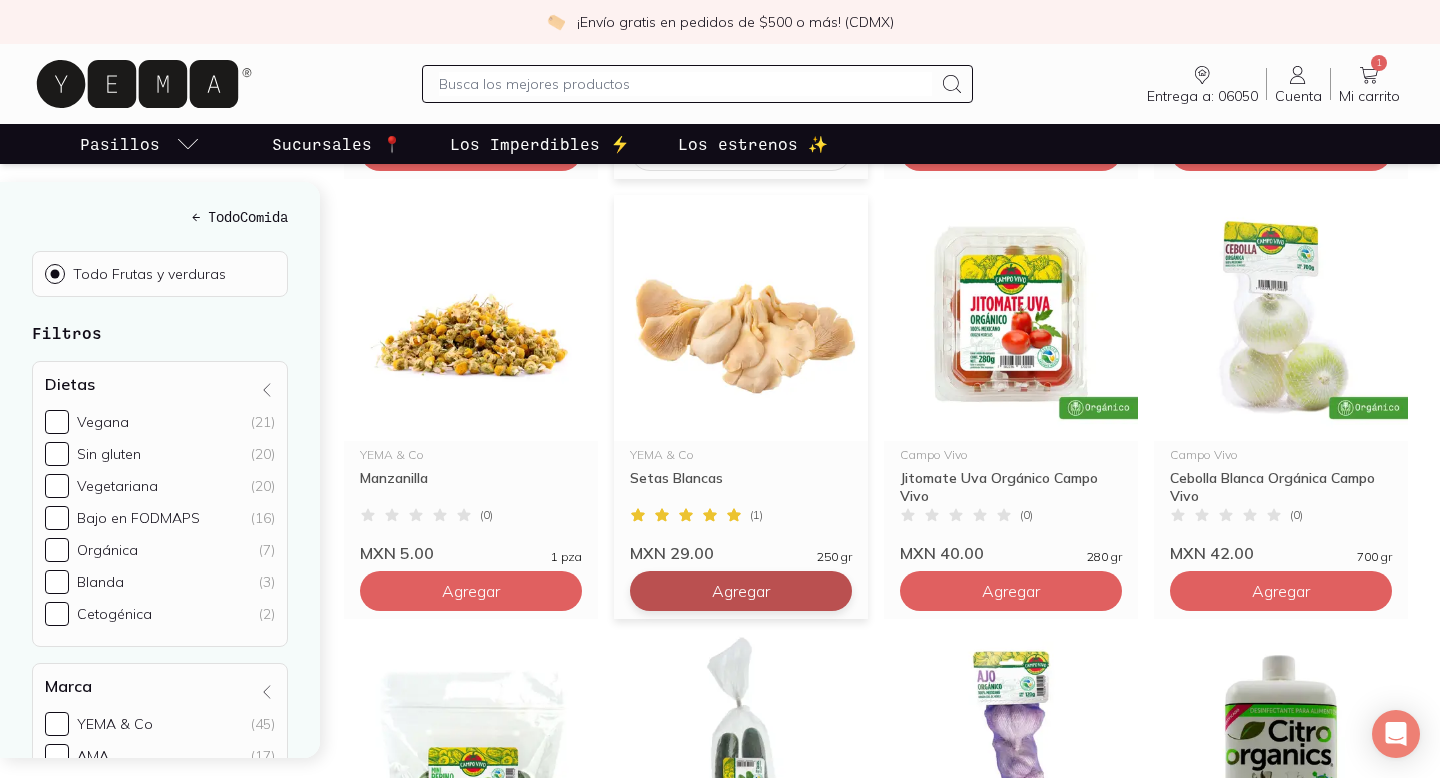 click on "Agregar" at bounding box center (471, -2049) 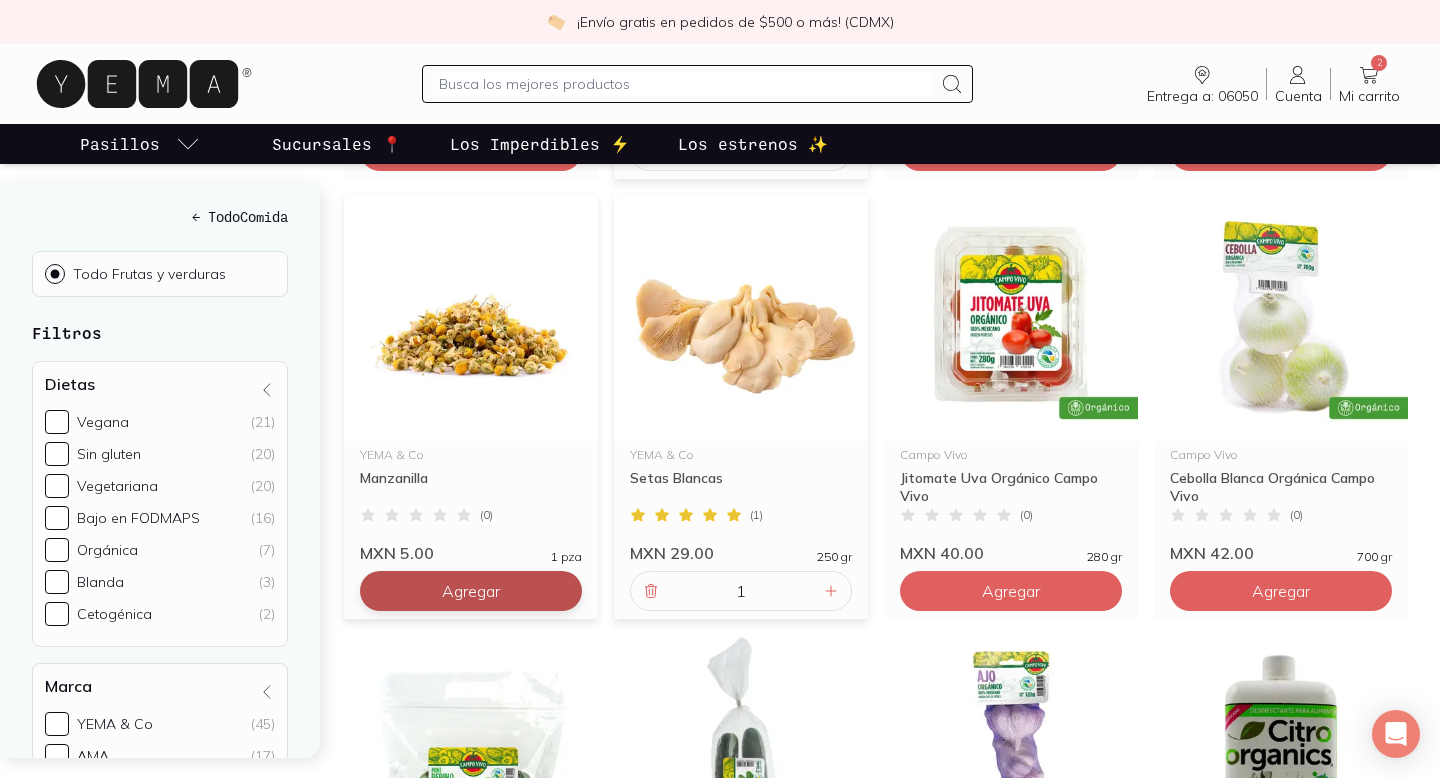 click on "Agregar" at bounding box center [471, -2049] 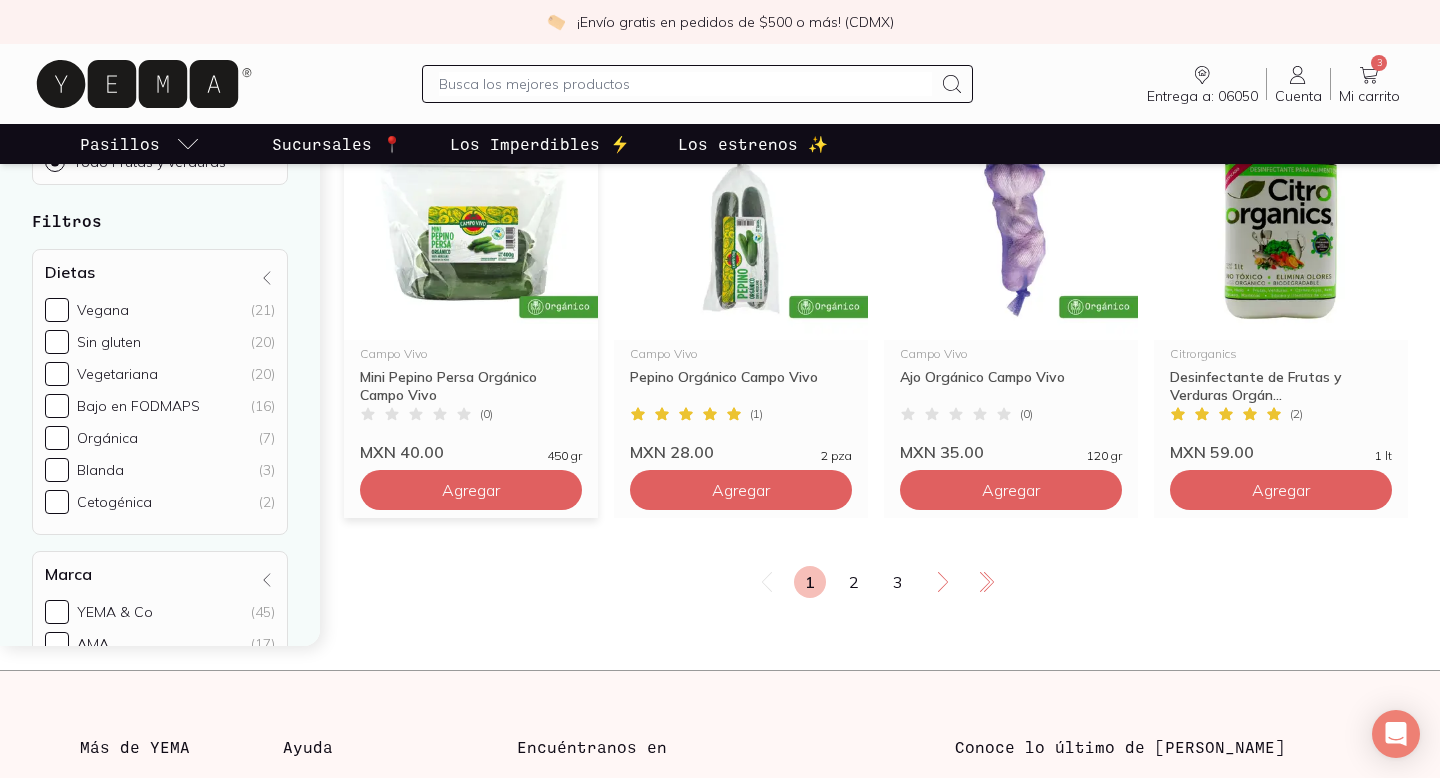 scroll, scrollTop: 3438, scrollLeft: 0, axis: vertical 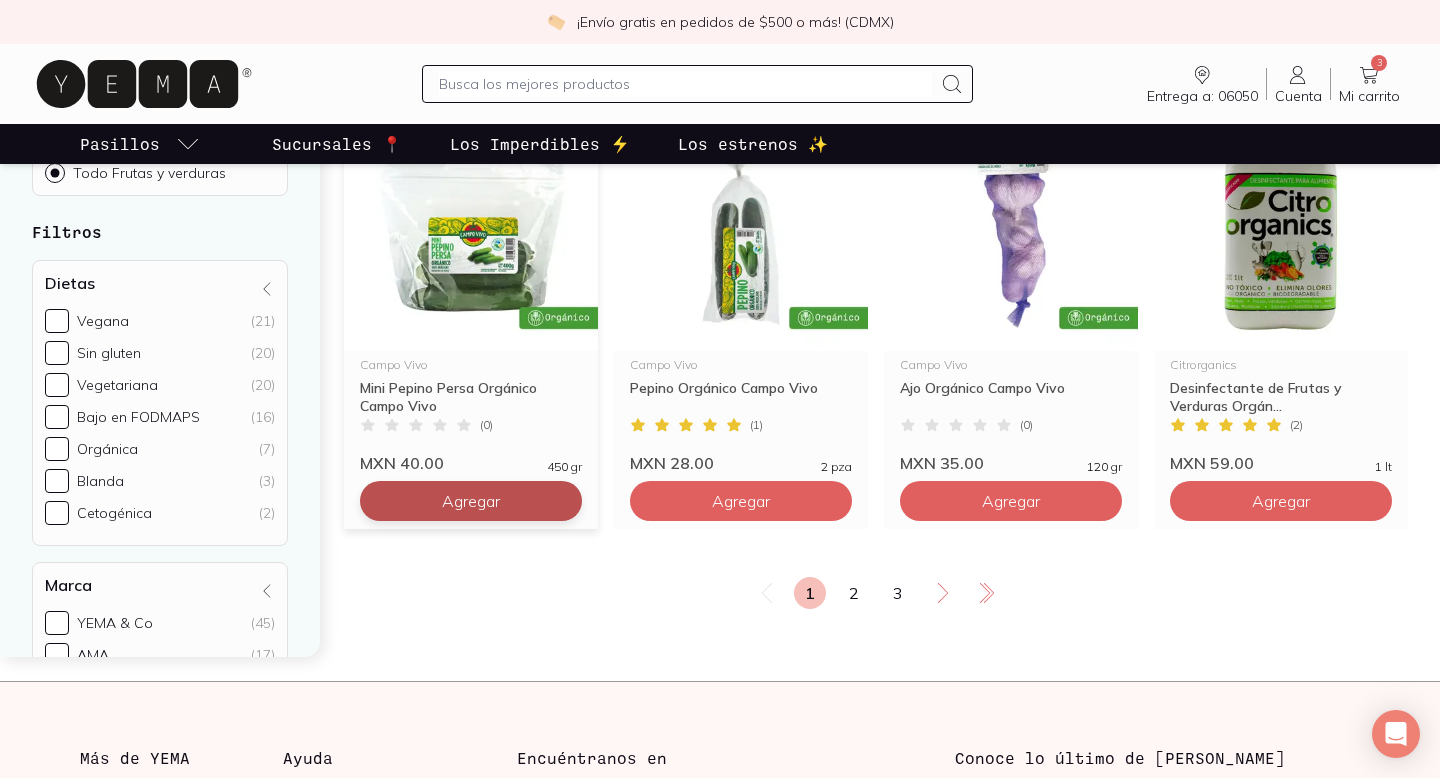 click on "Agregar" at bounding box center (471, -2579) 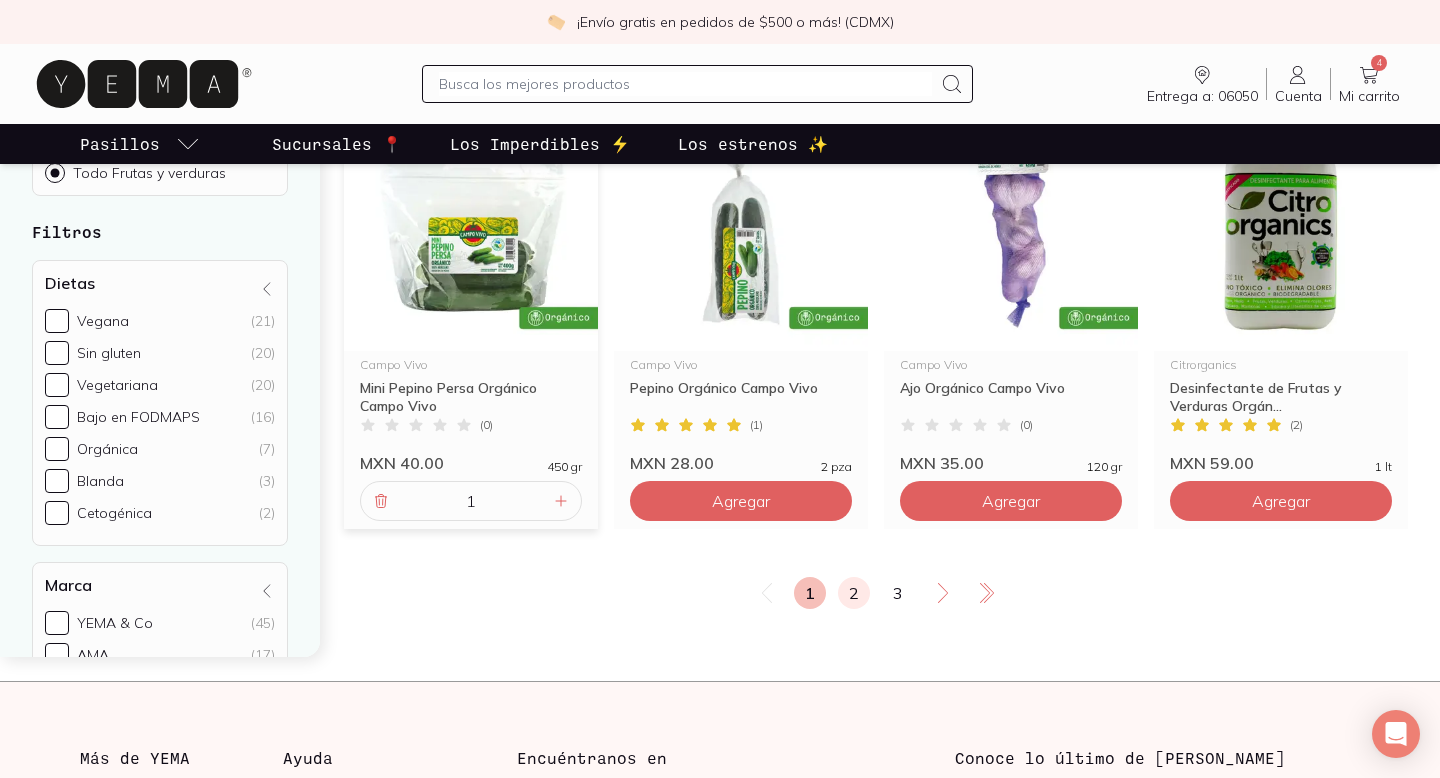 click on "2" at bounding box center (854, 593) 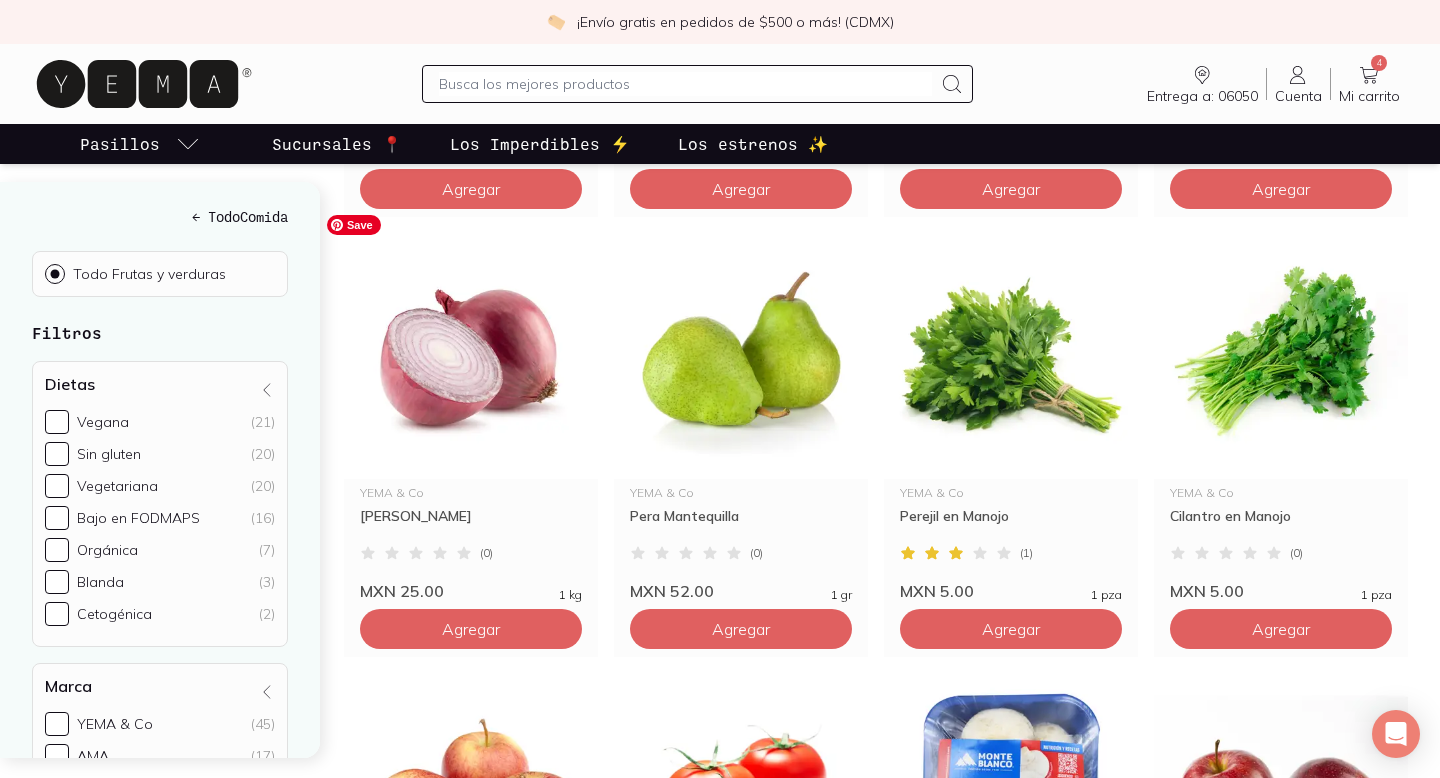 scroll, scrollTop: 1998, scrollLeft: 0, axis: vertical 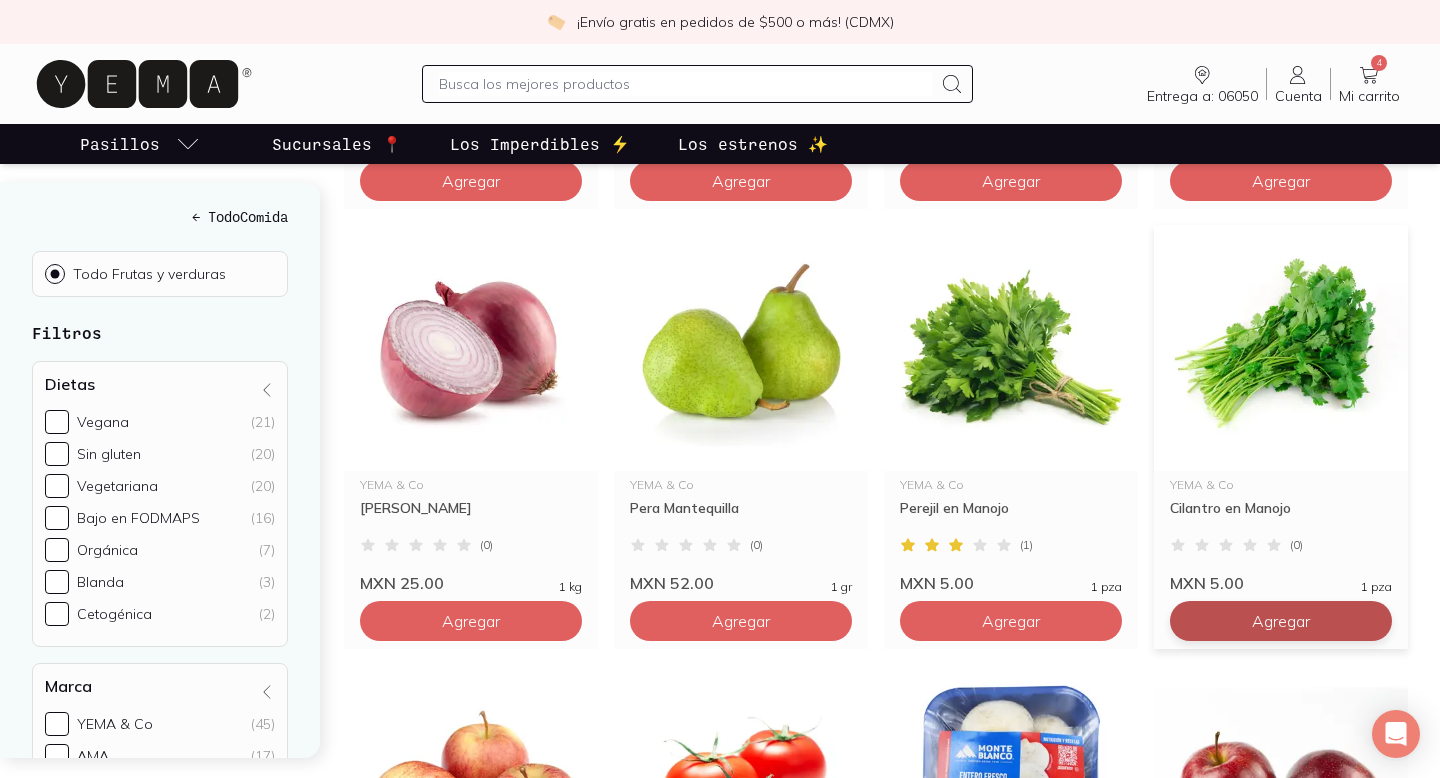 click on "Agregar" at bounding box center [471, -1139] 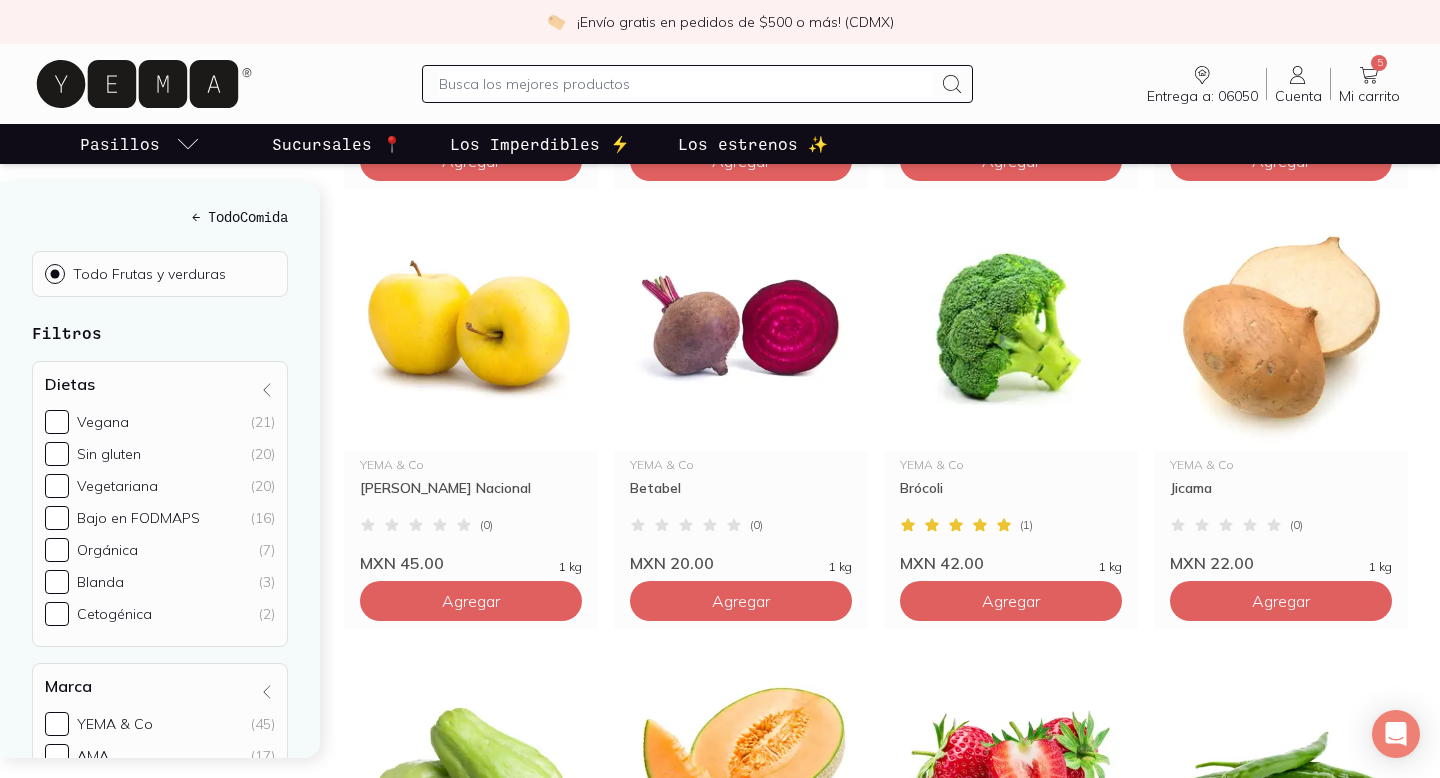 scroll, scrollTop: 2902, scrollLeft: 0, axis: vertical 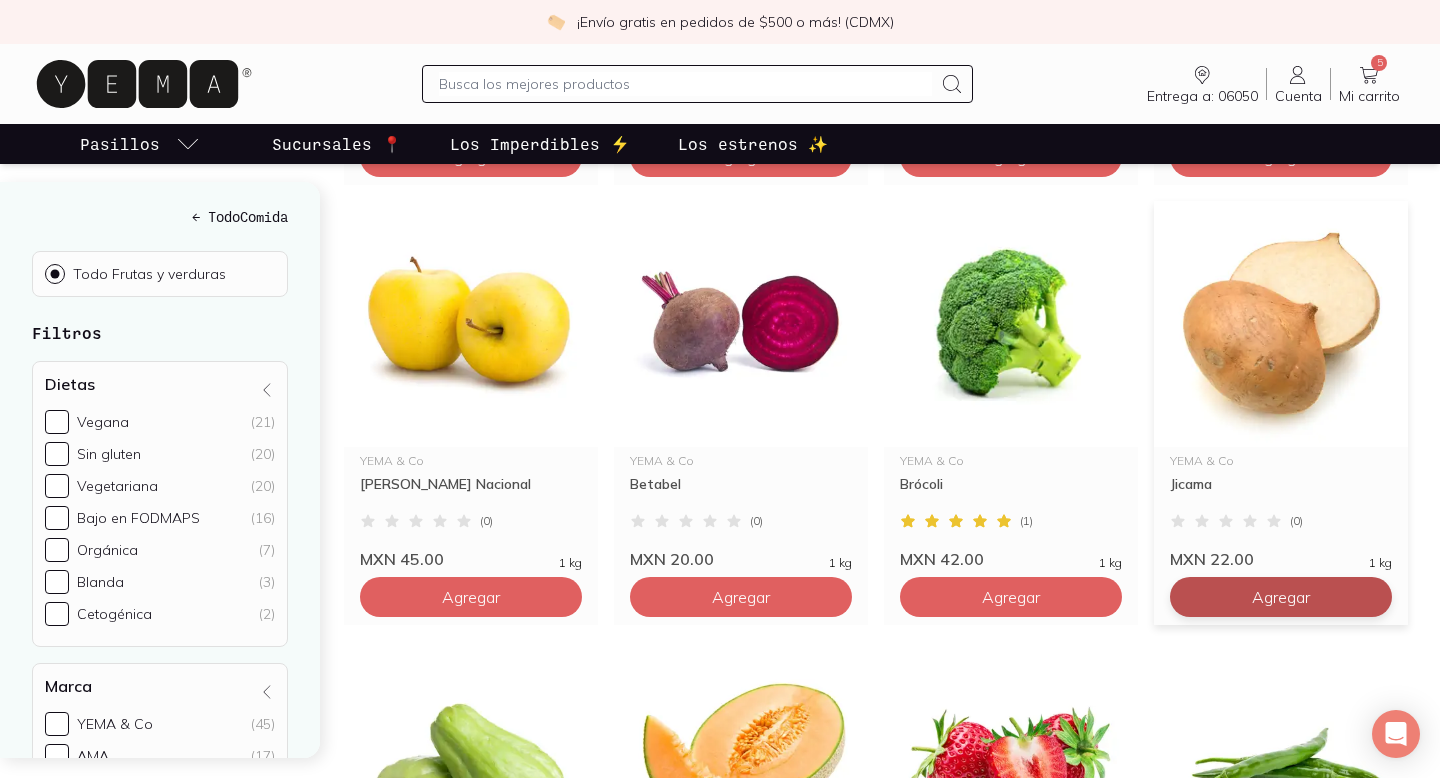click on "Agregar" at bounding box center [471, -2043] 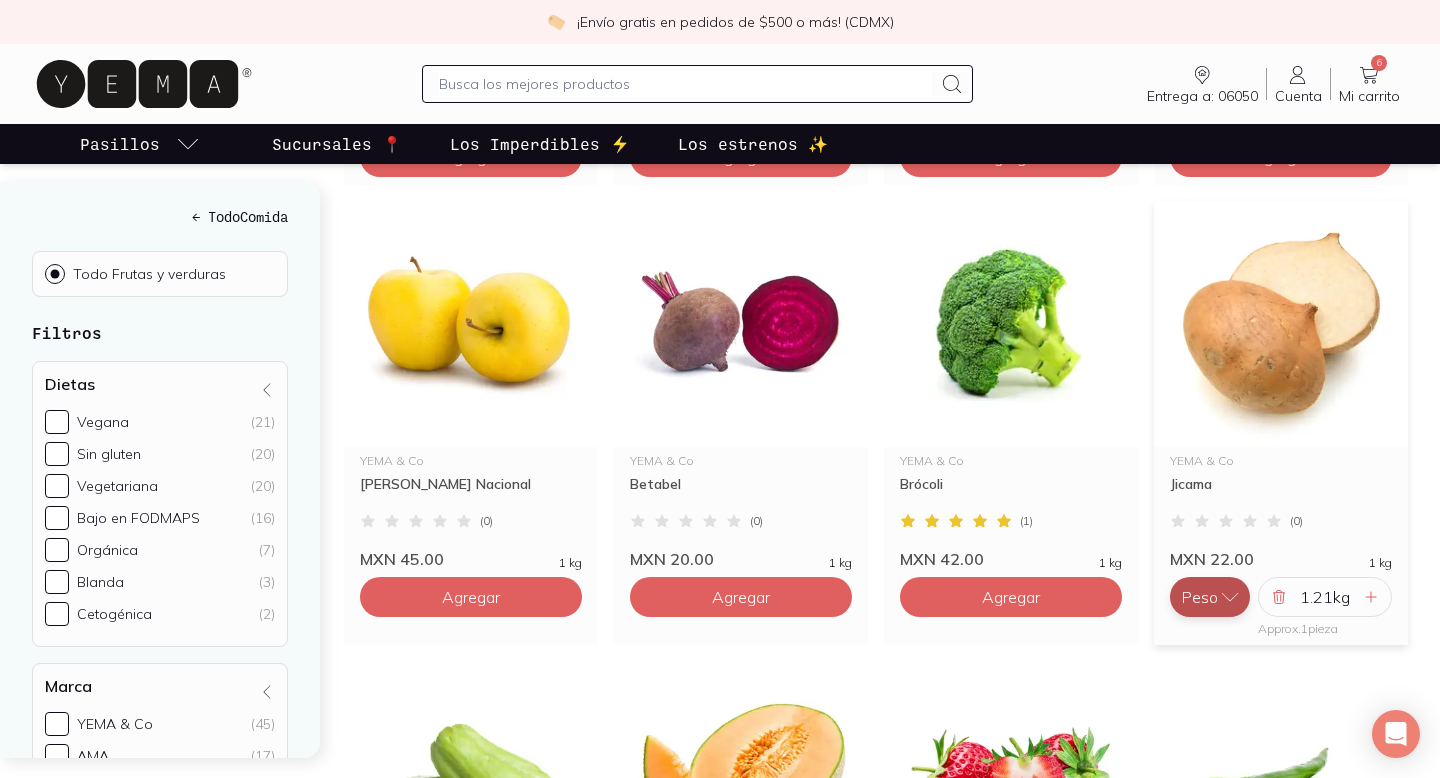 click 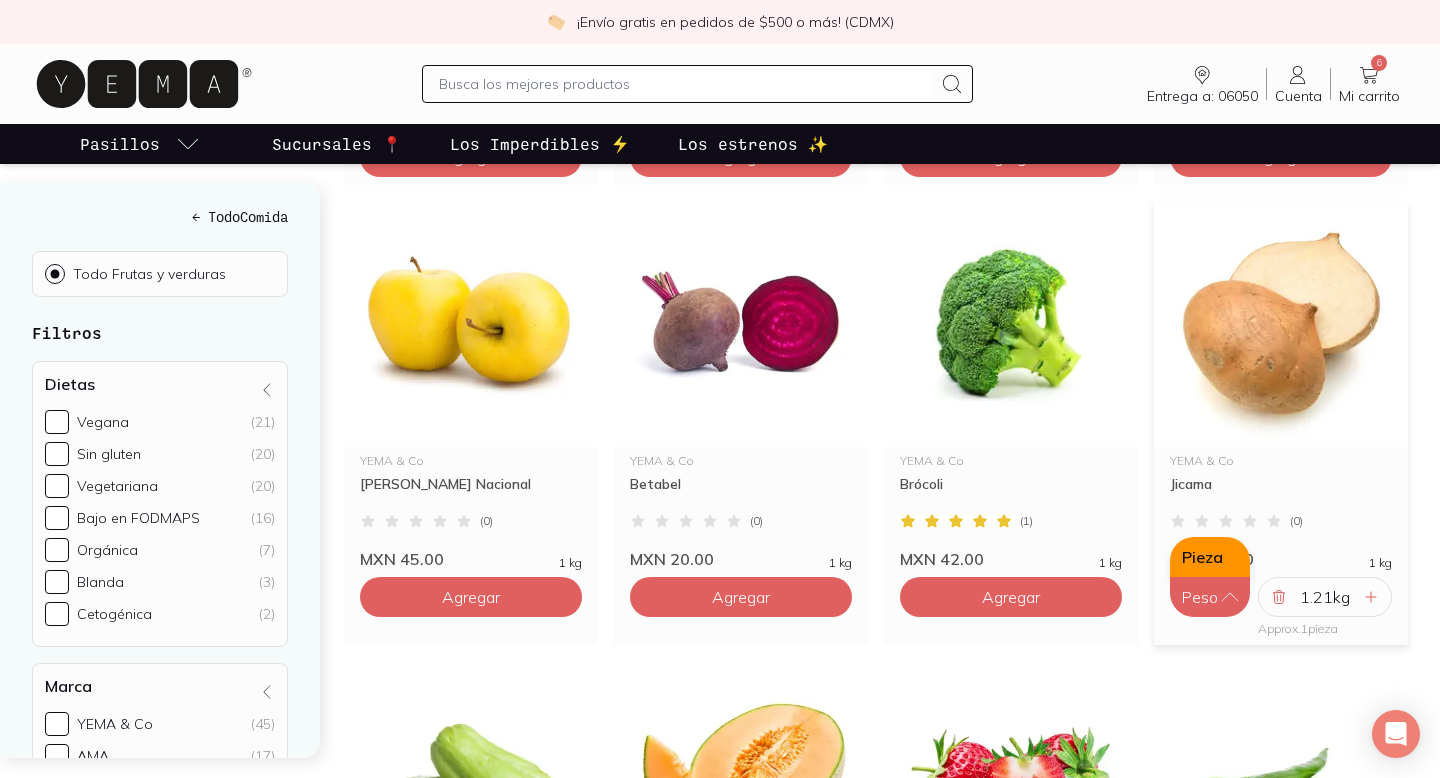 click on "Pieza" at bounding box center (1210, 557) 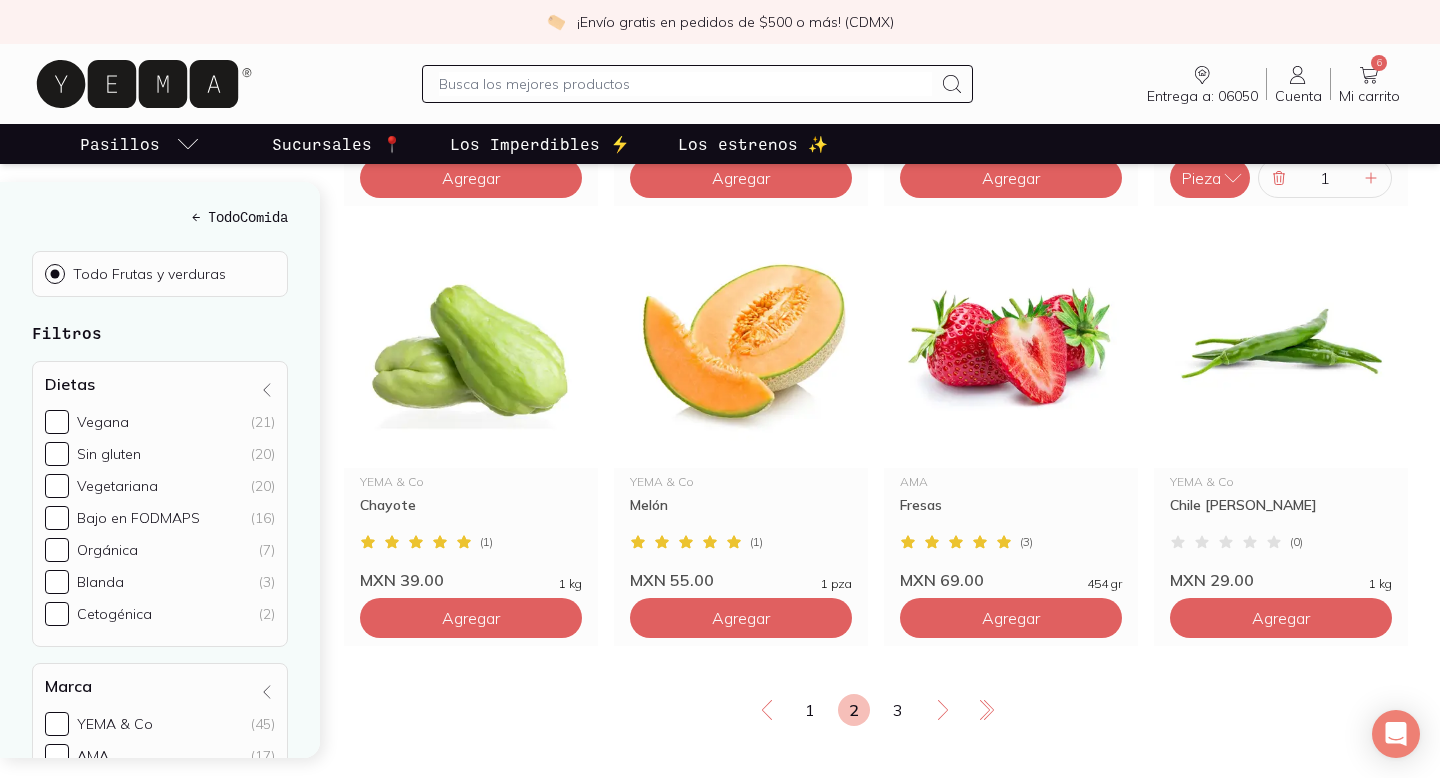 scroll, scrollTop: 3327, scrollLeft: 0, axis: vertical 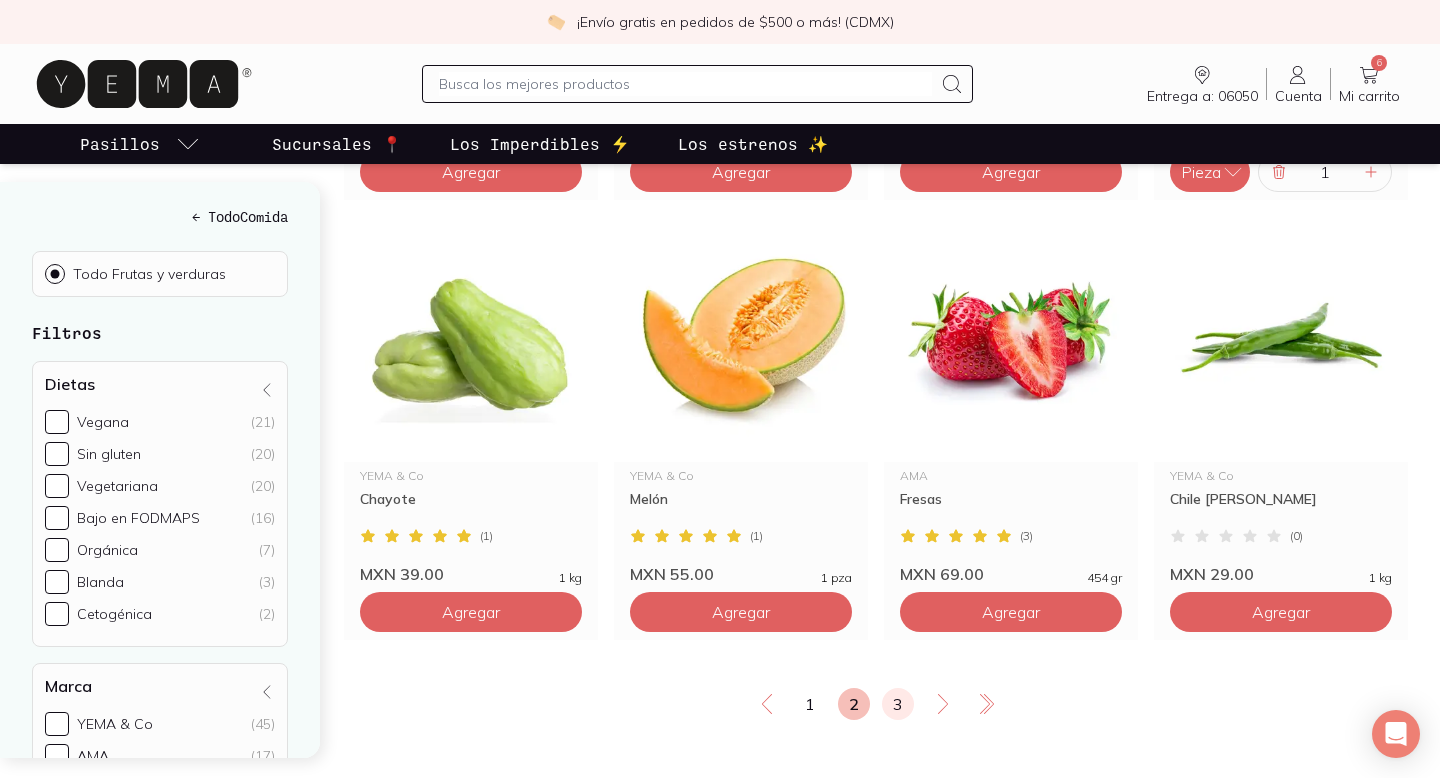 click on "3" at bounding box center (898, 704) 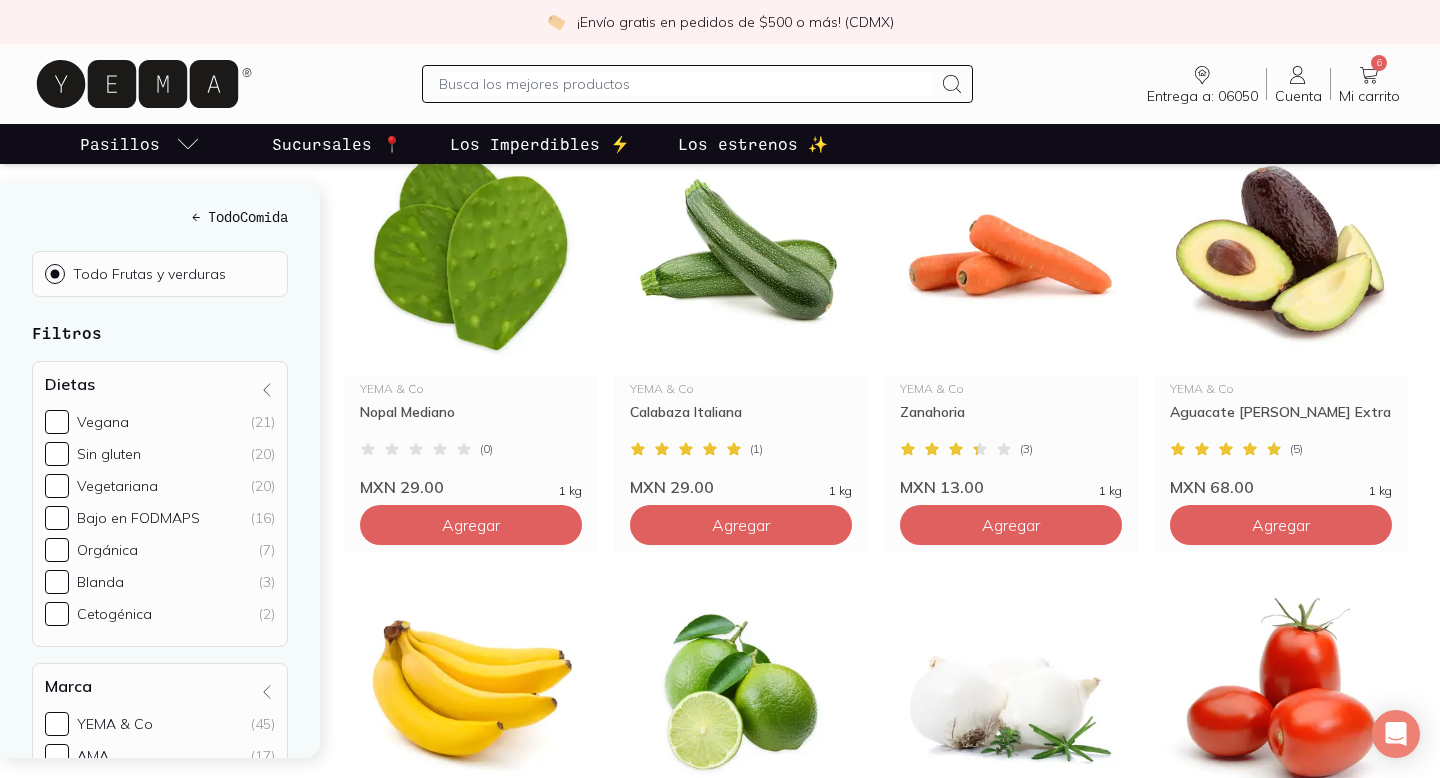 scroll, scrollTop: 340, scrollLeft: 0, axis: vertical 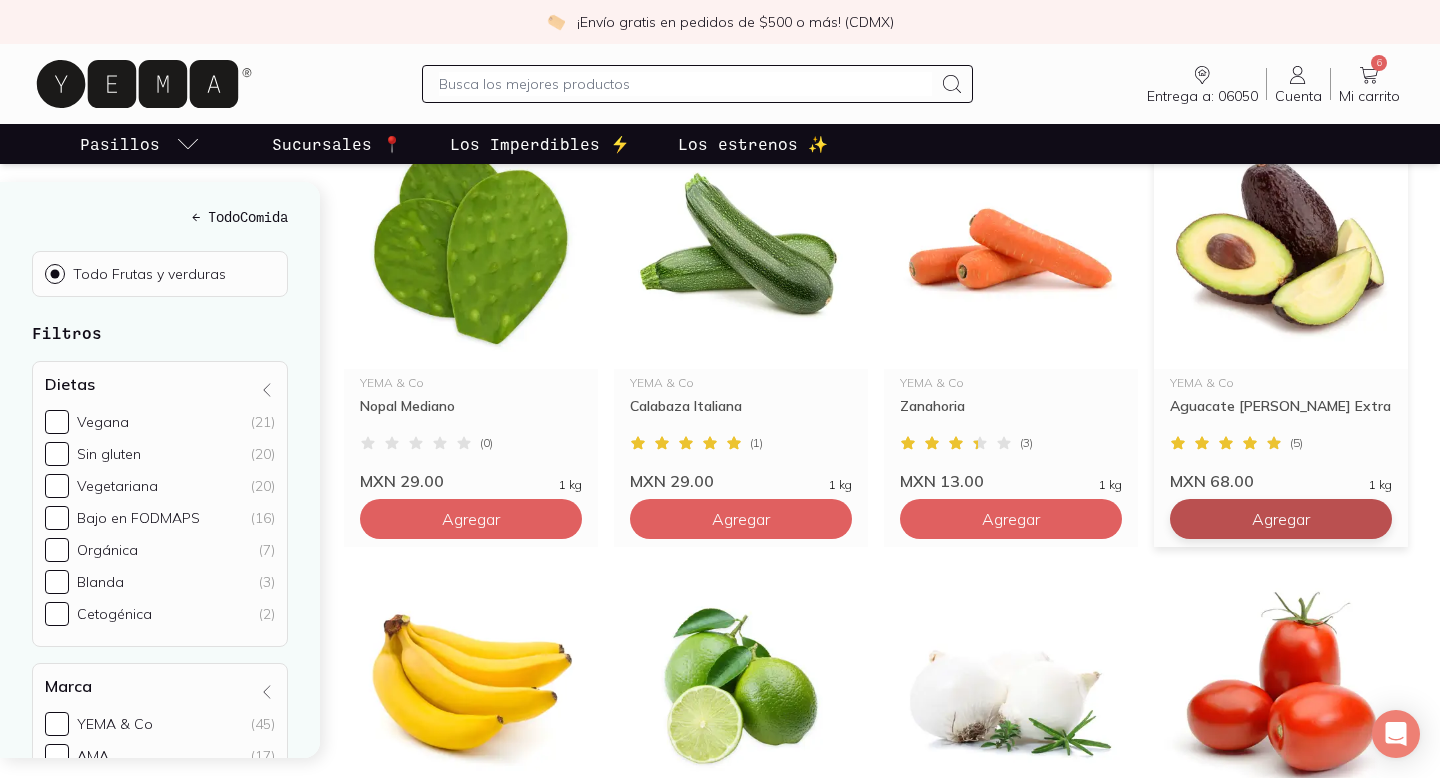 click on "Agregar" at bounding box center [471, 519] 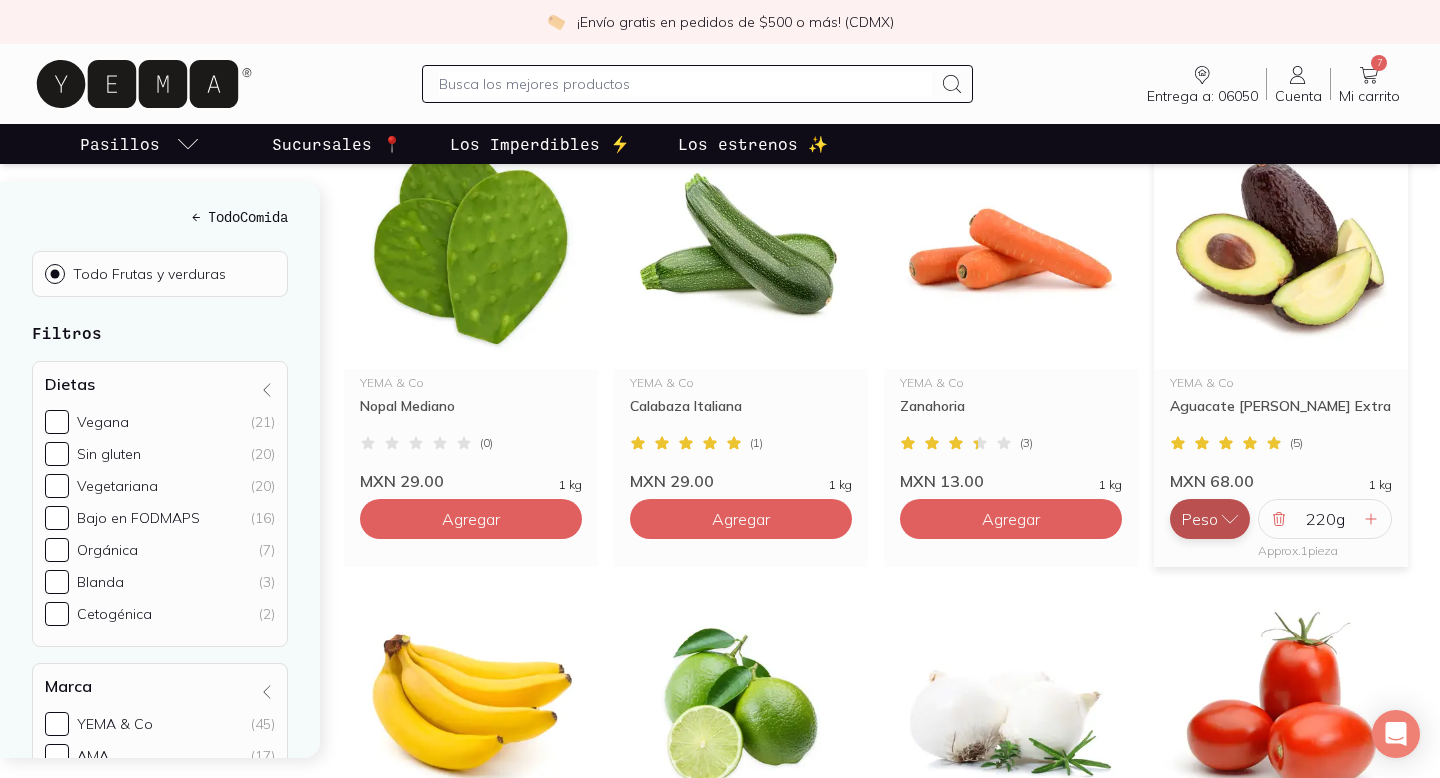 click 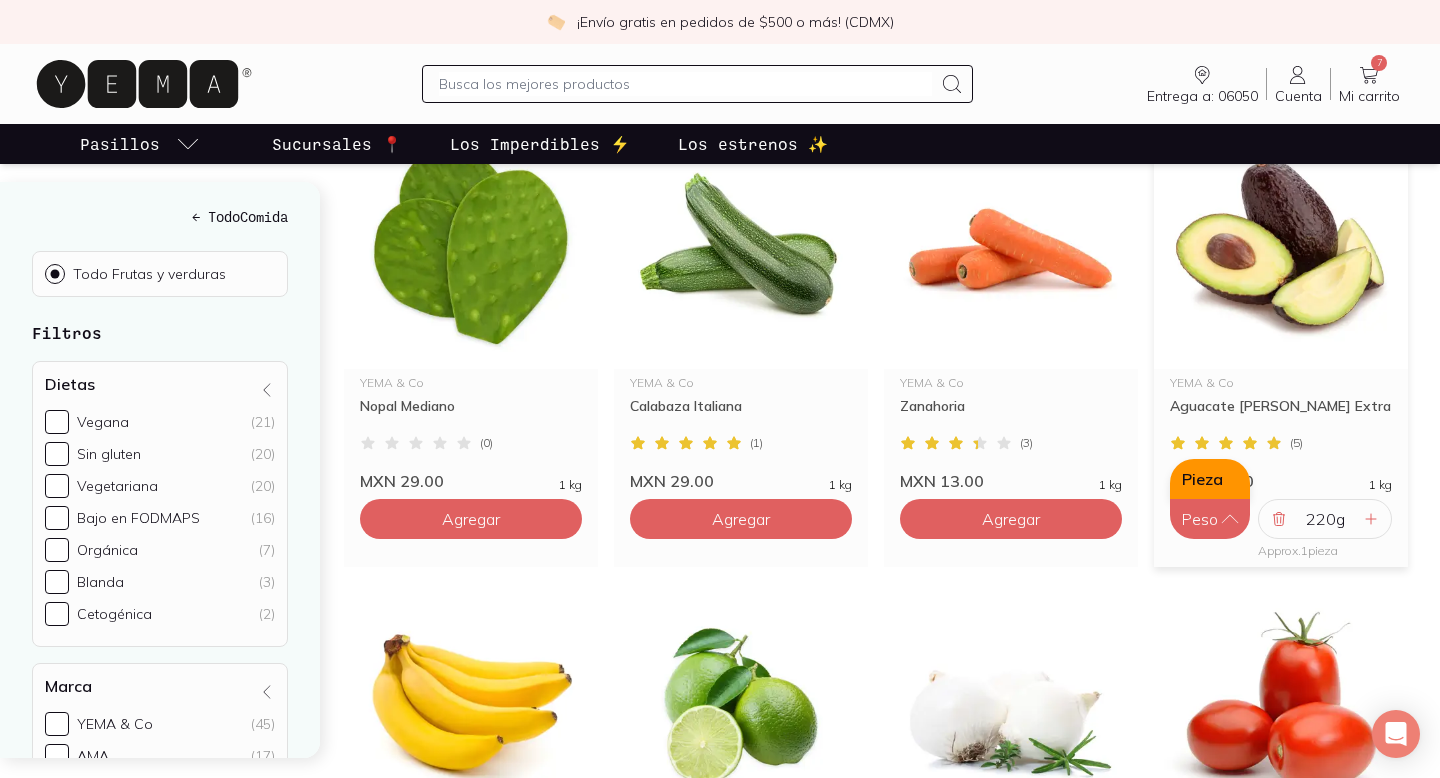 click on "Pieza" at bounding box center (1210, 479) 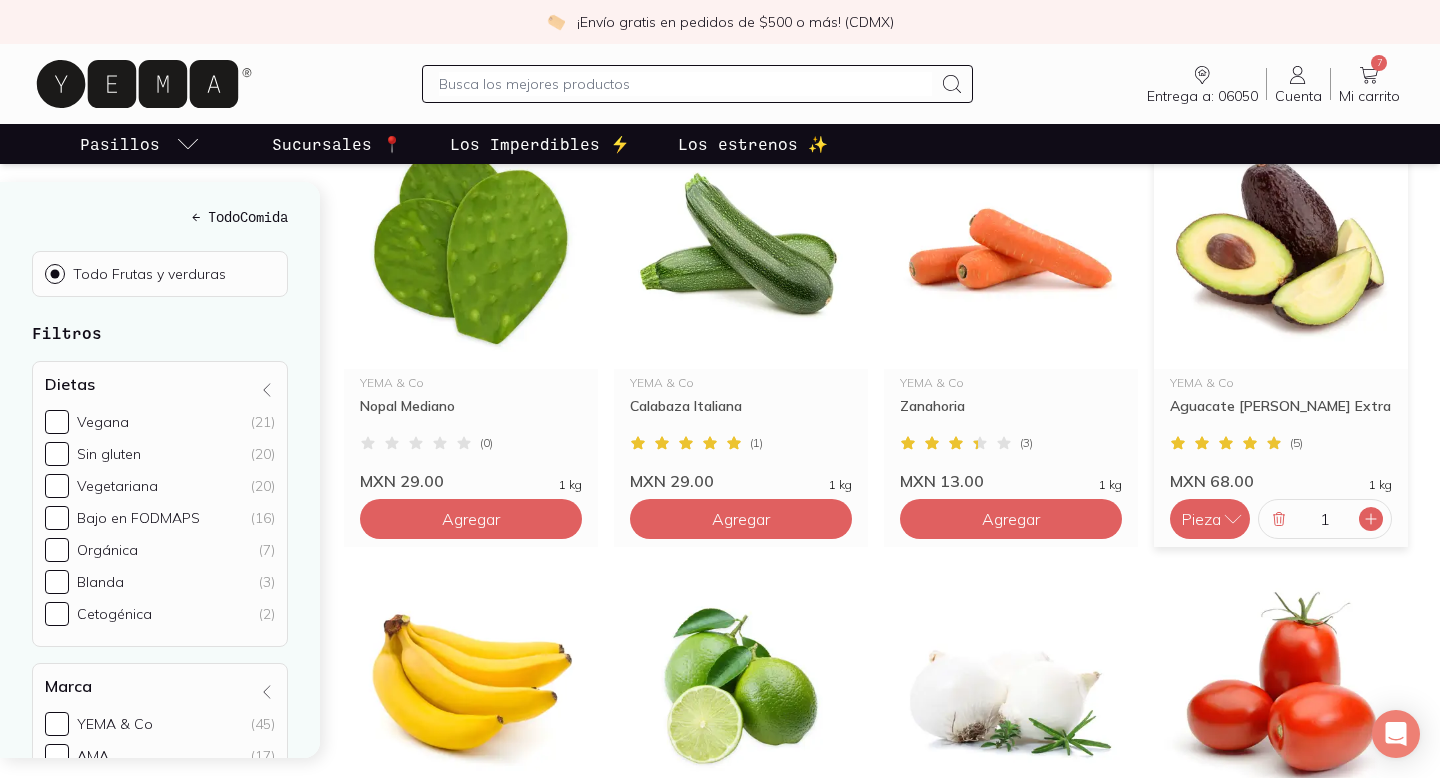 click 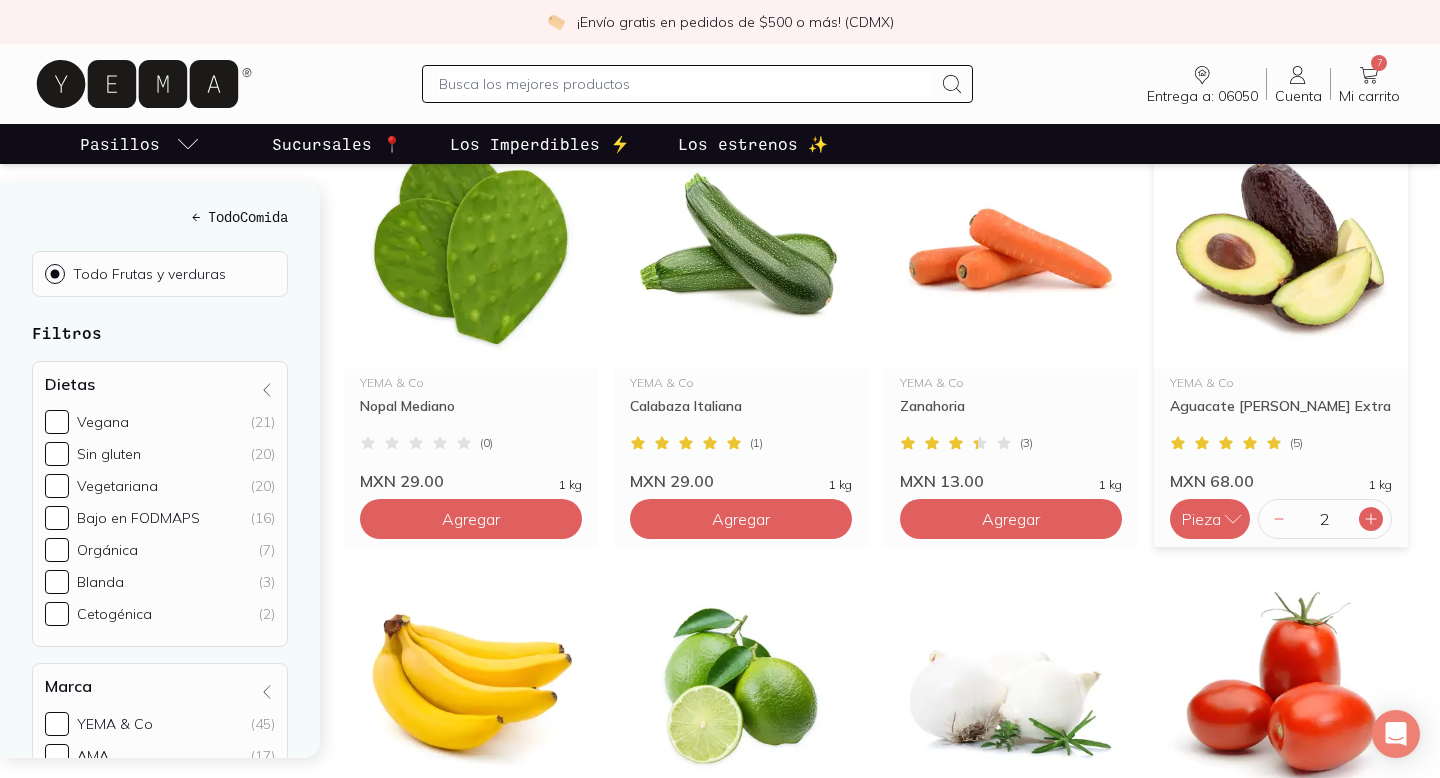 click 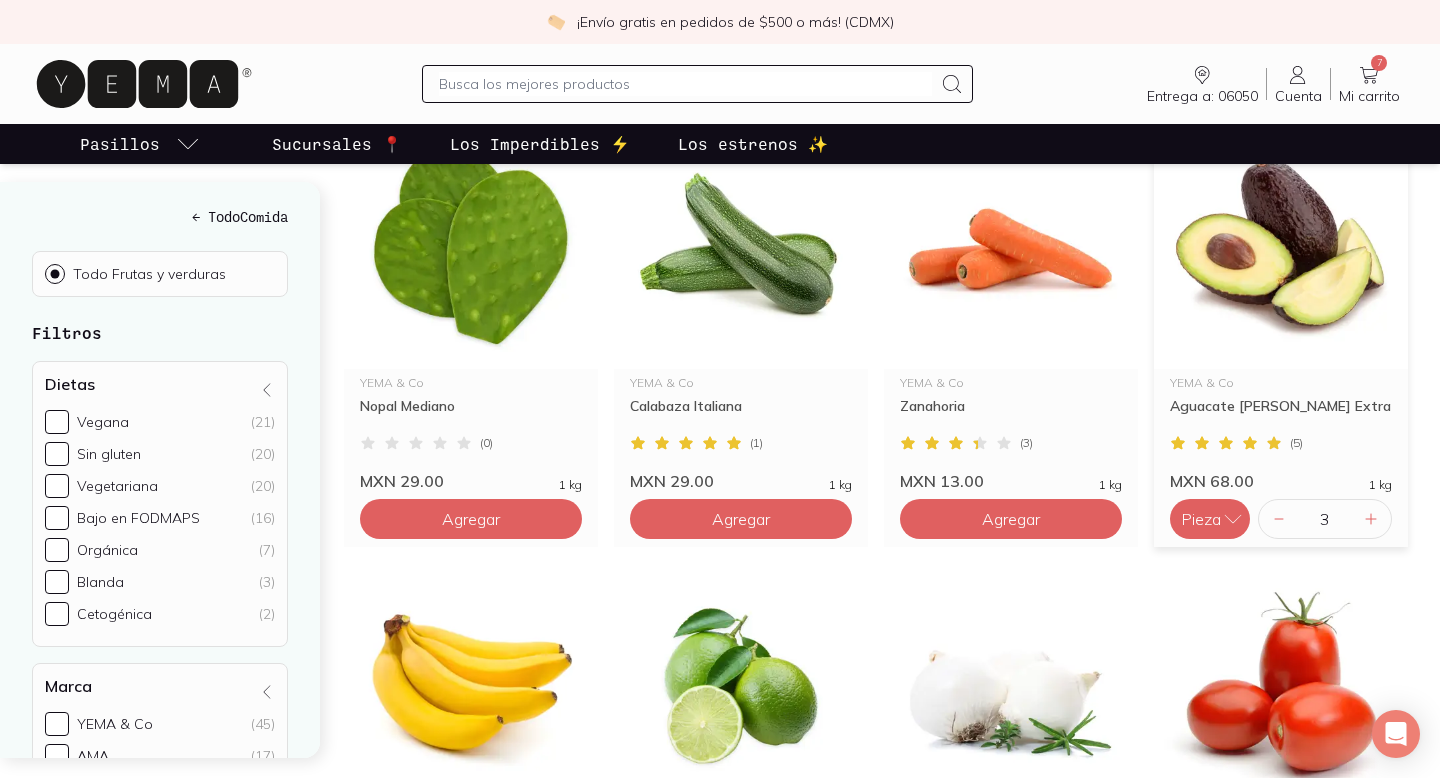 type on "2" 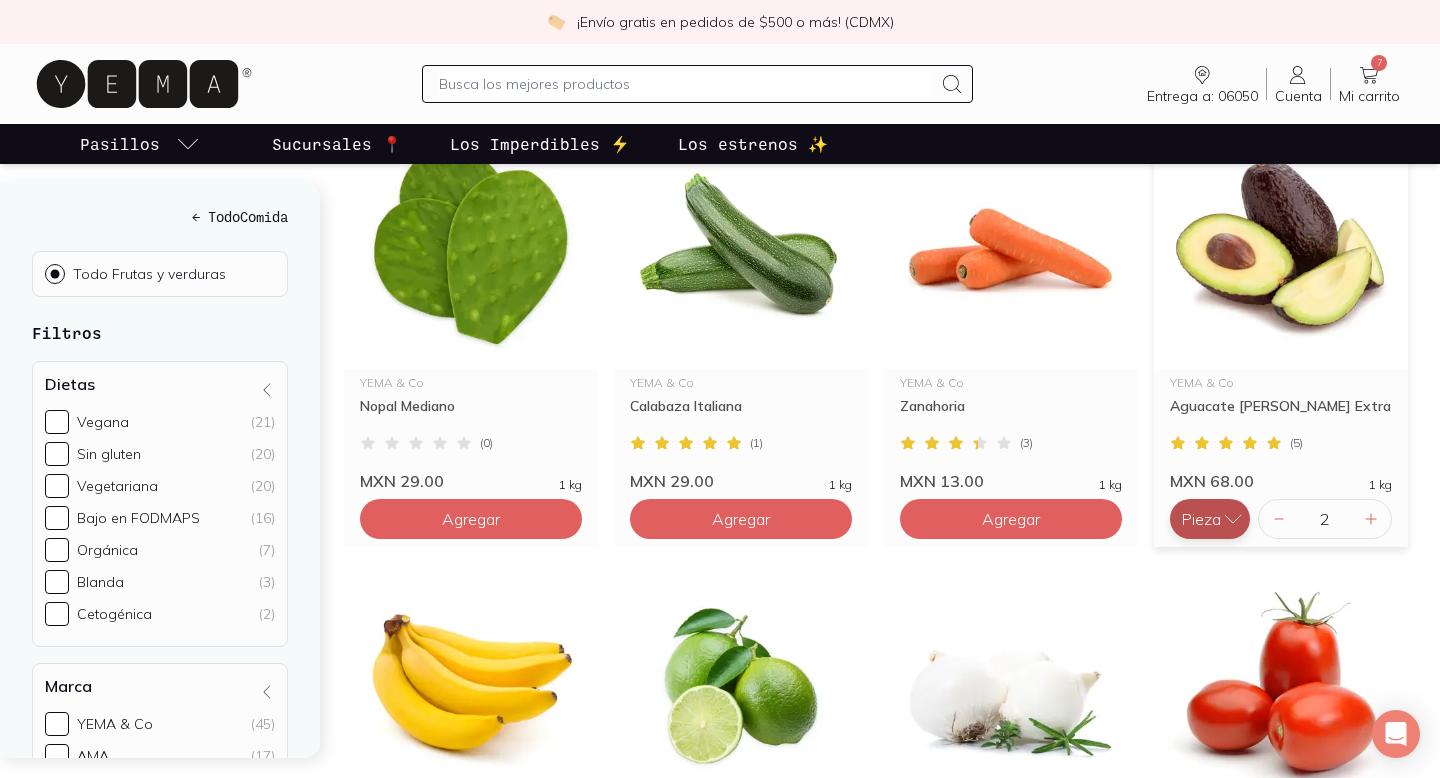 click 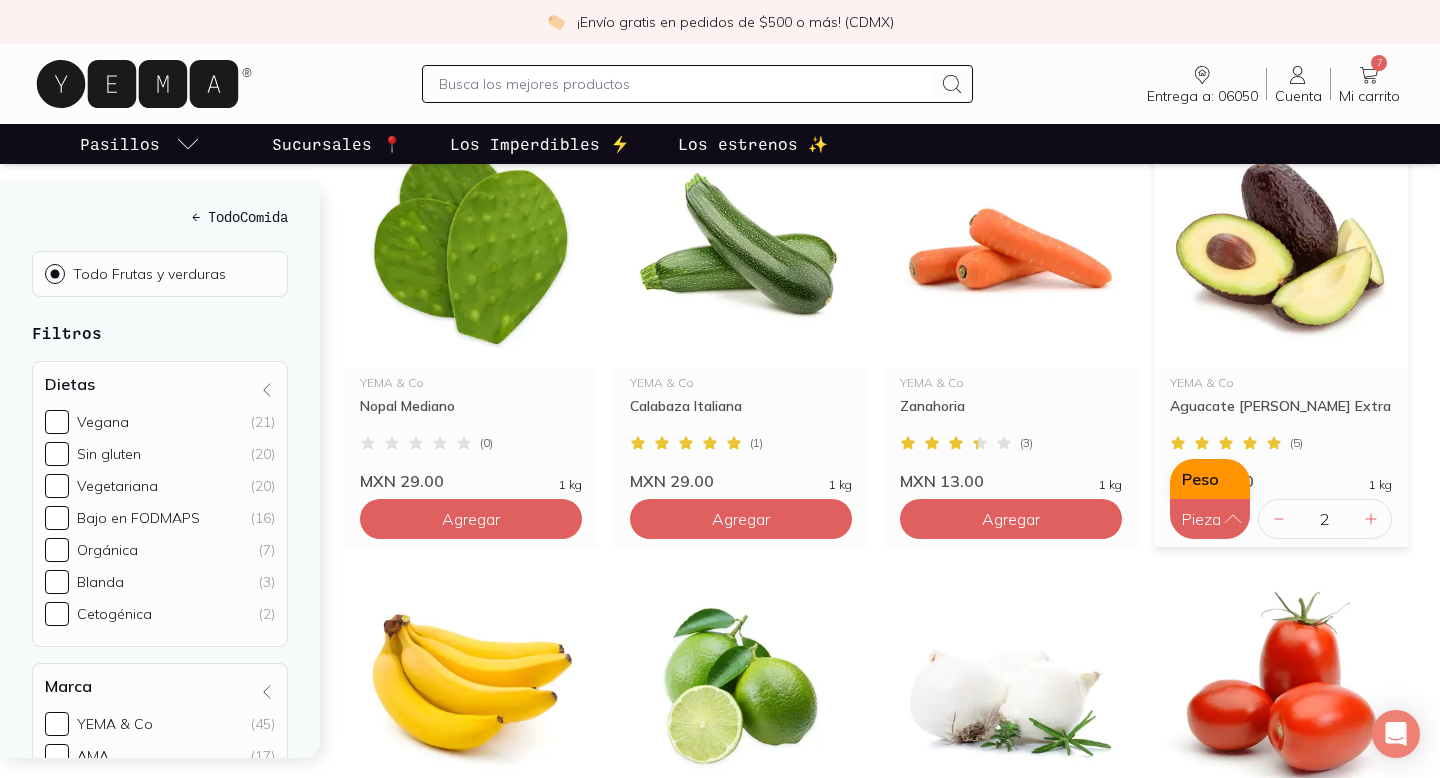 click on "Peso" at bounding box center (1210, 479) 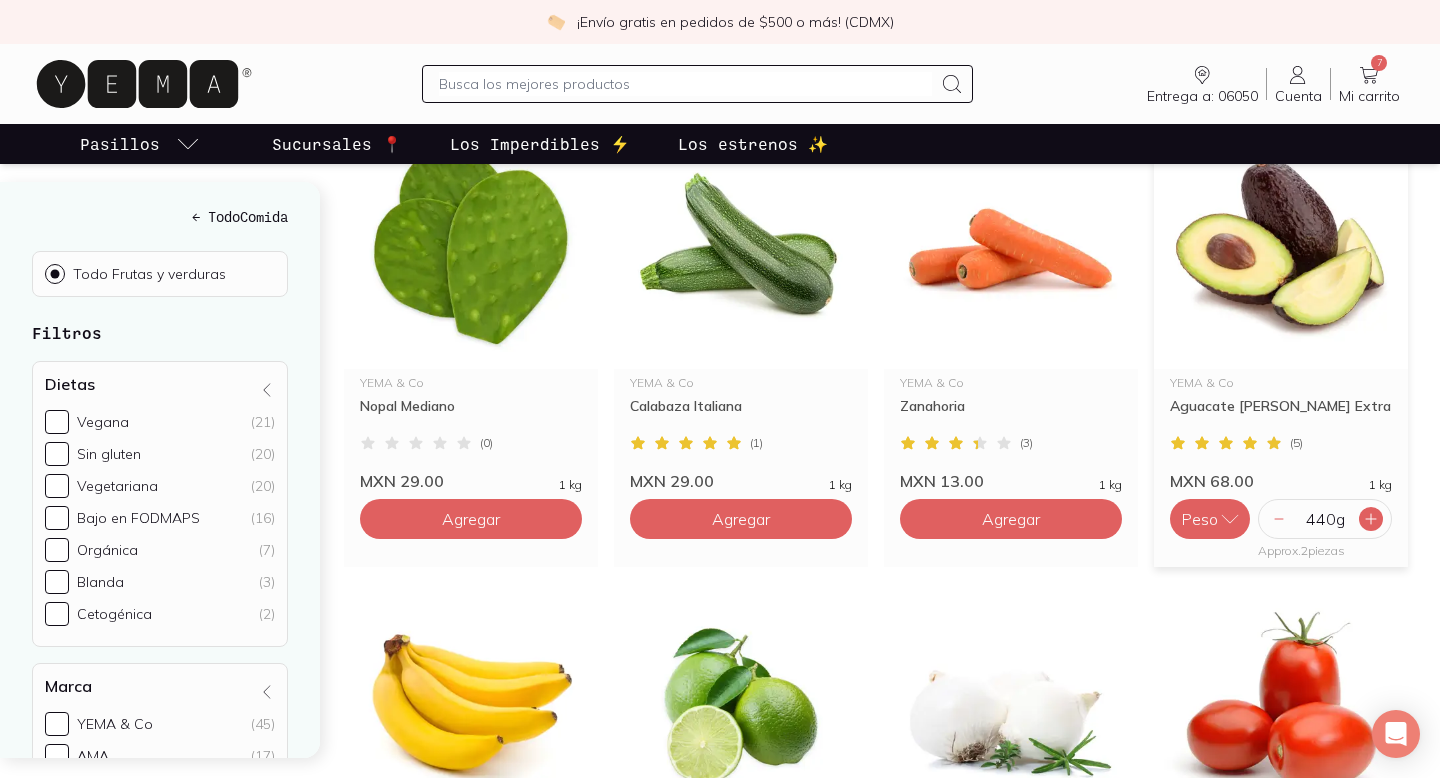 click 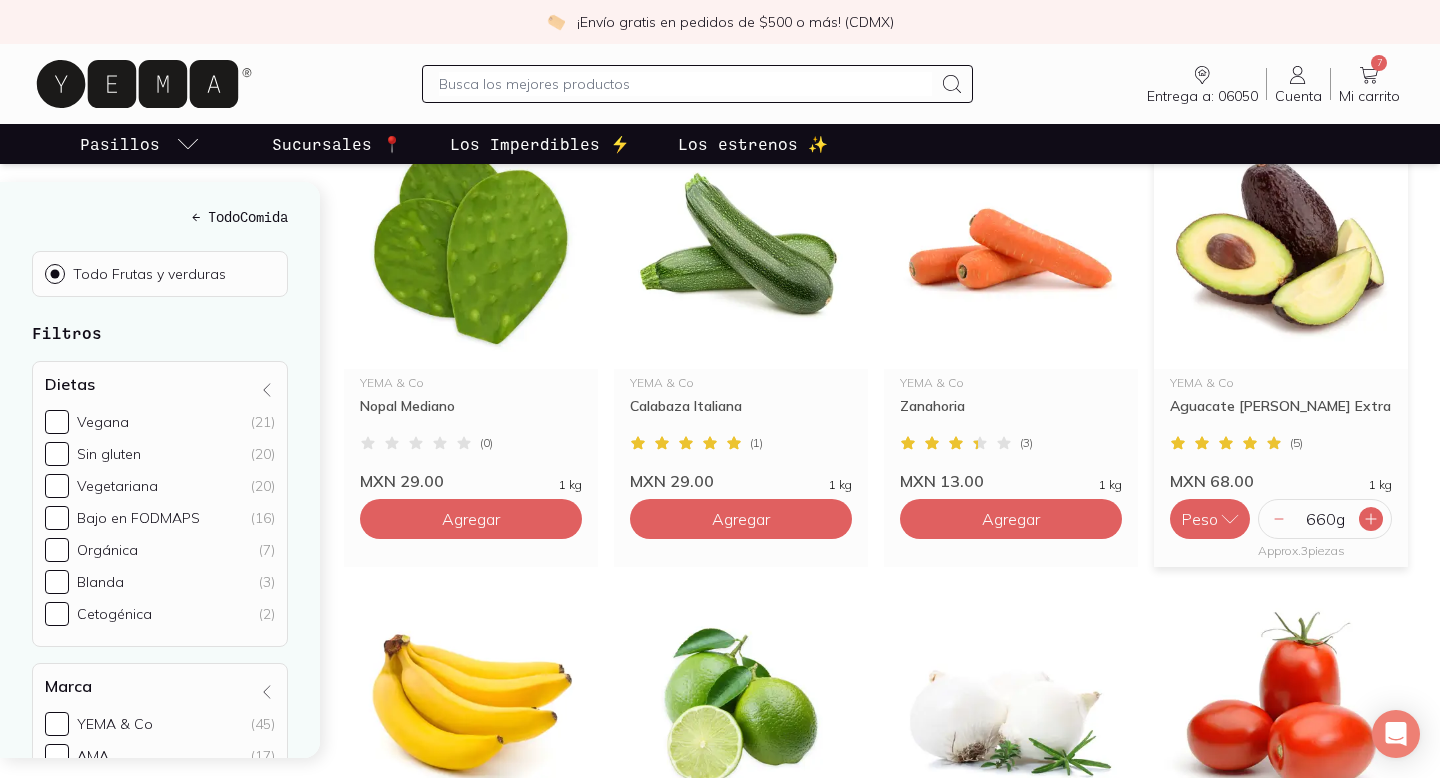 click 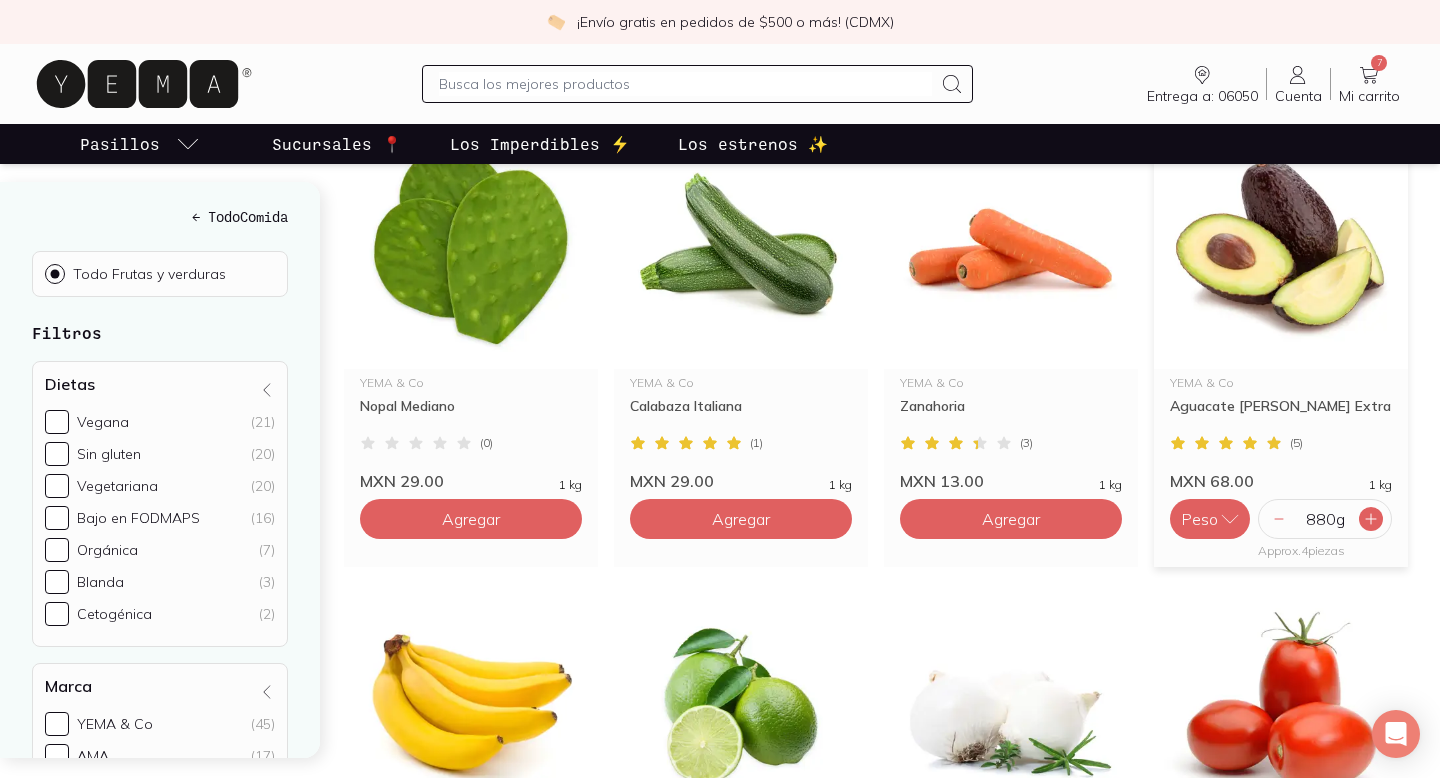 click 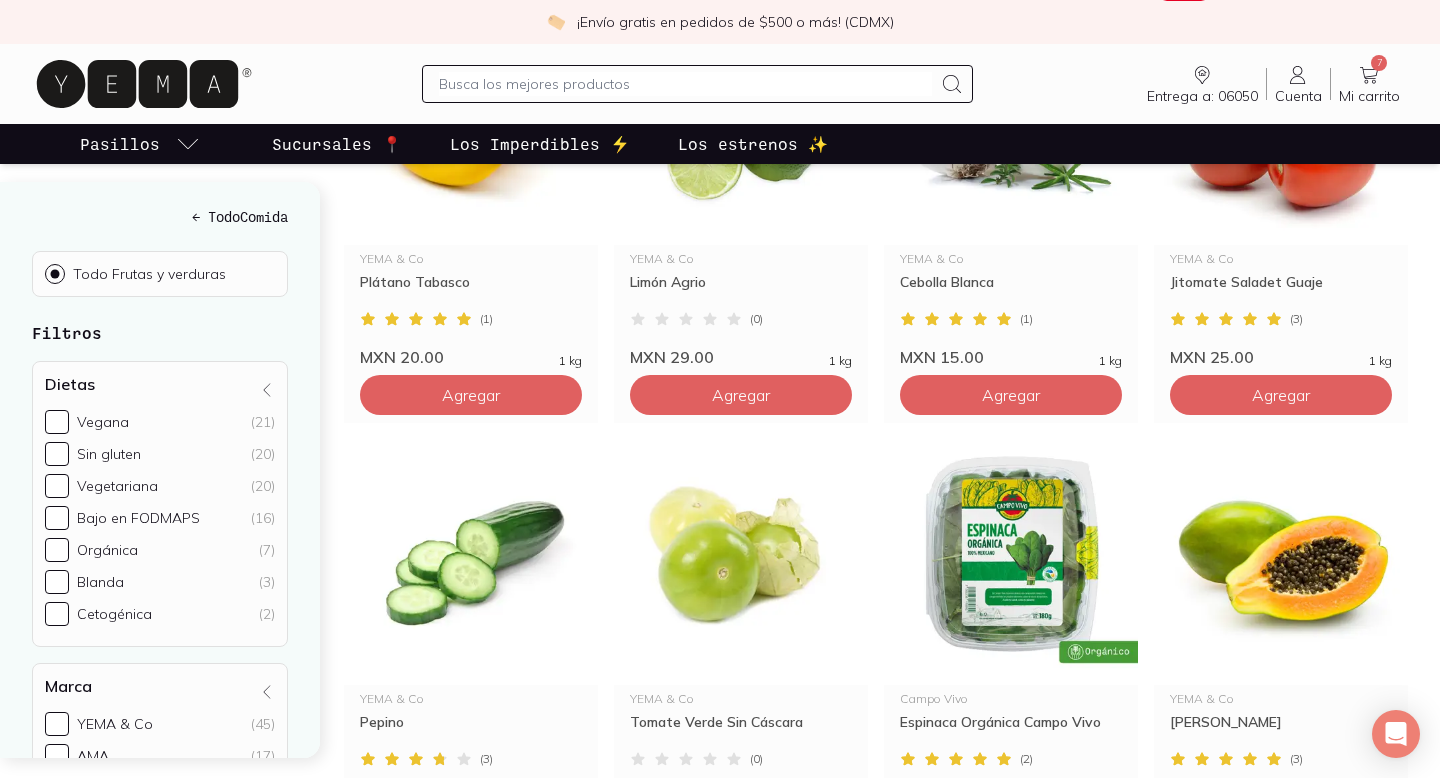 scroll, scrollTop: 919, scrollLeft: 0, axis: vertical 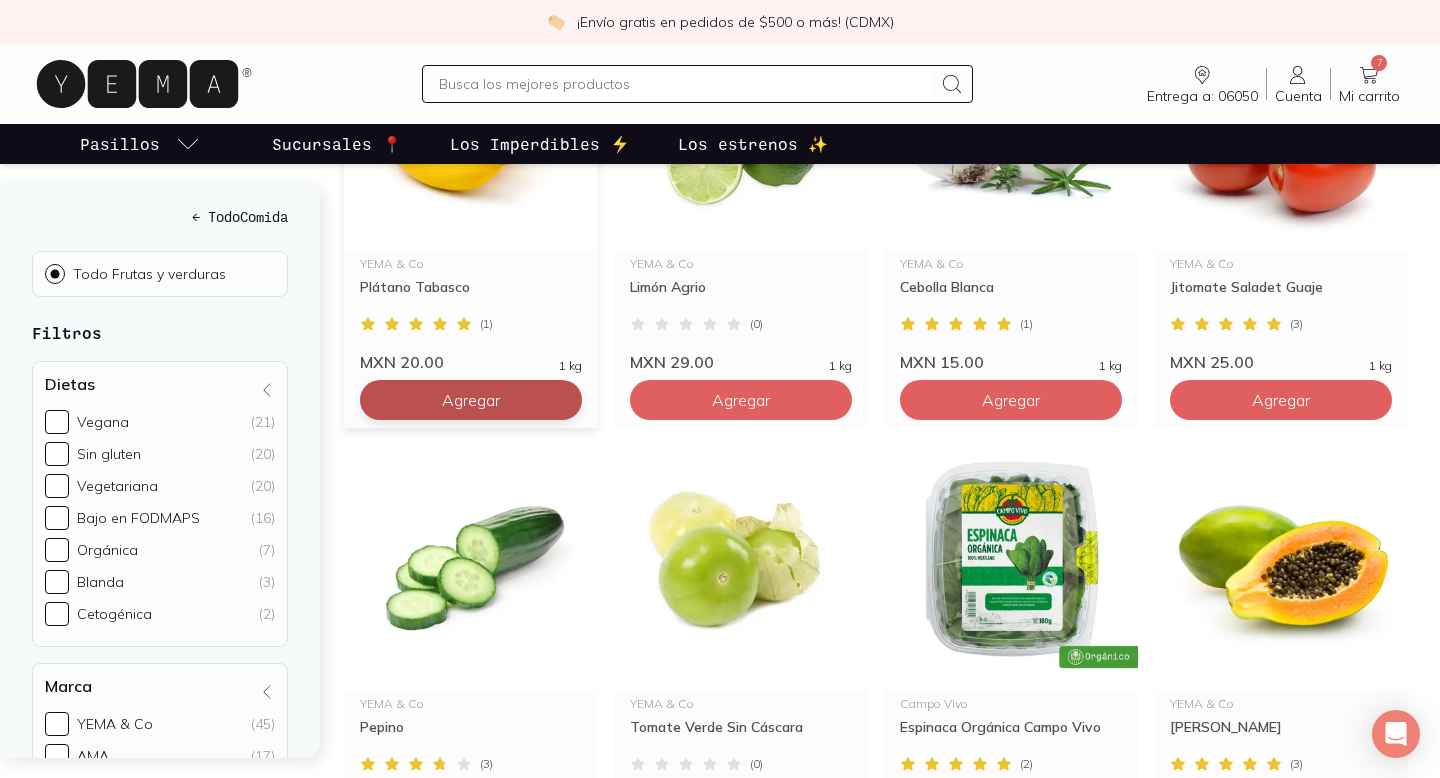 click on "Agregar" at bounding box center [471, -60] 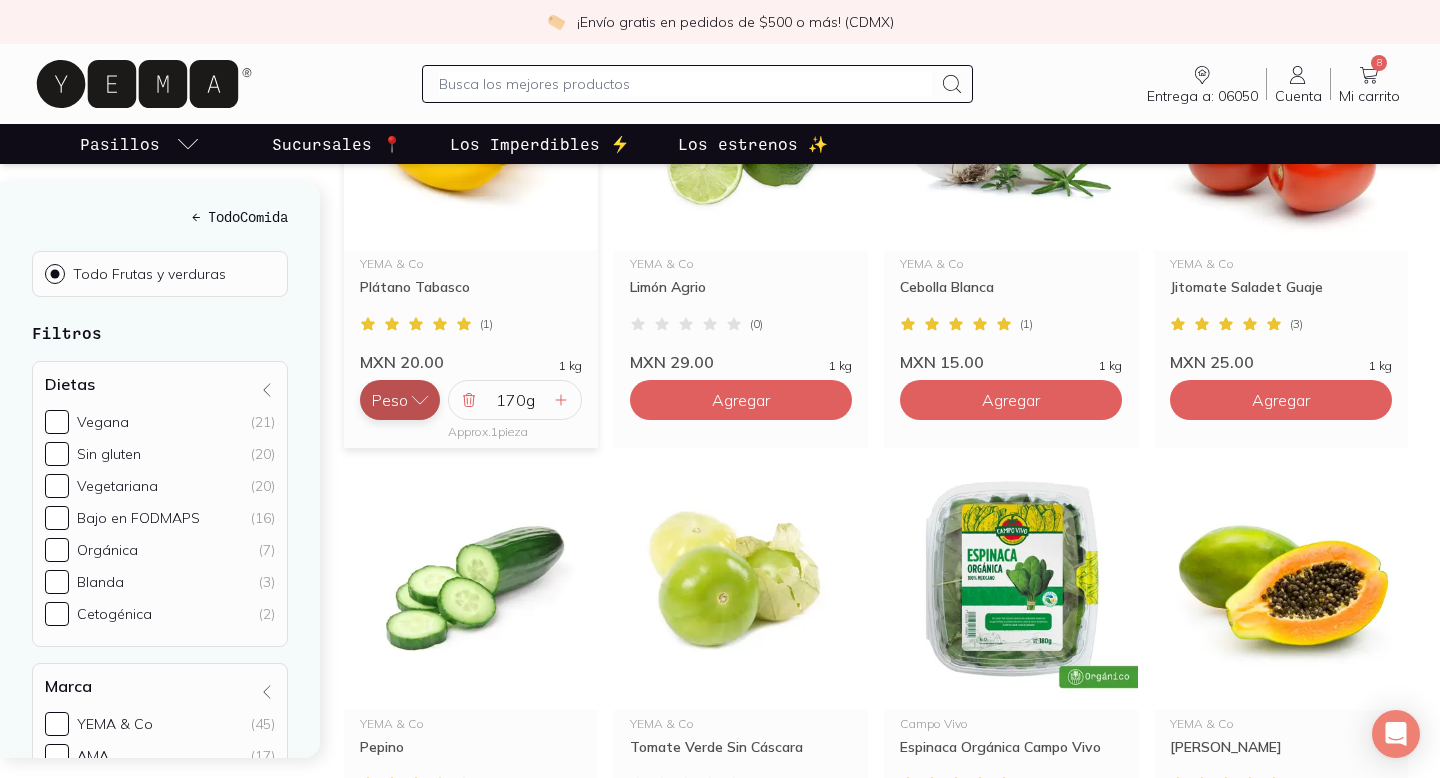 click on "Peso" at bounding box center [400, 400] 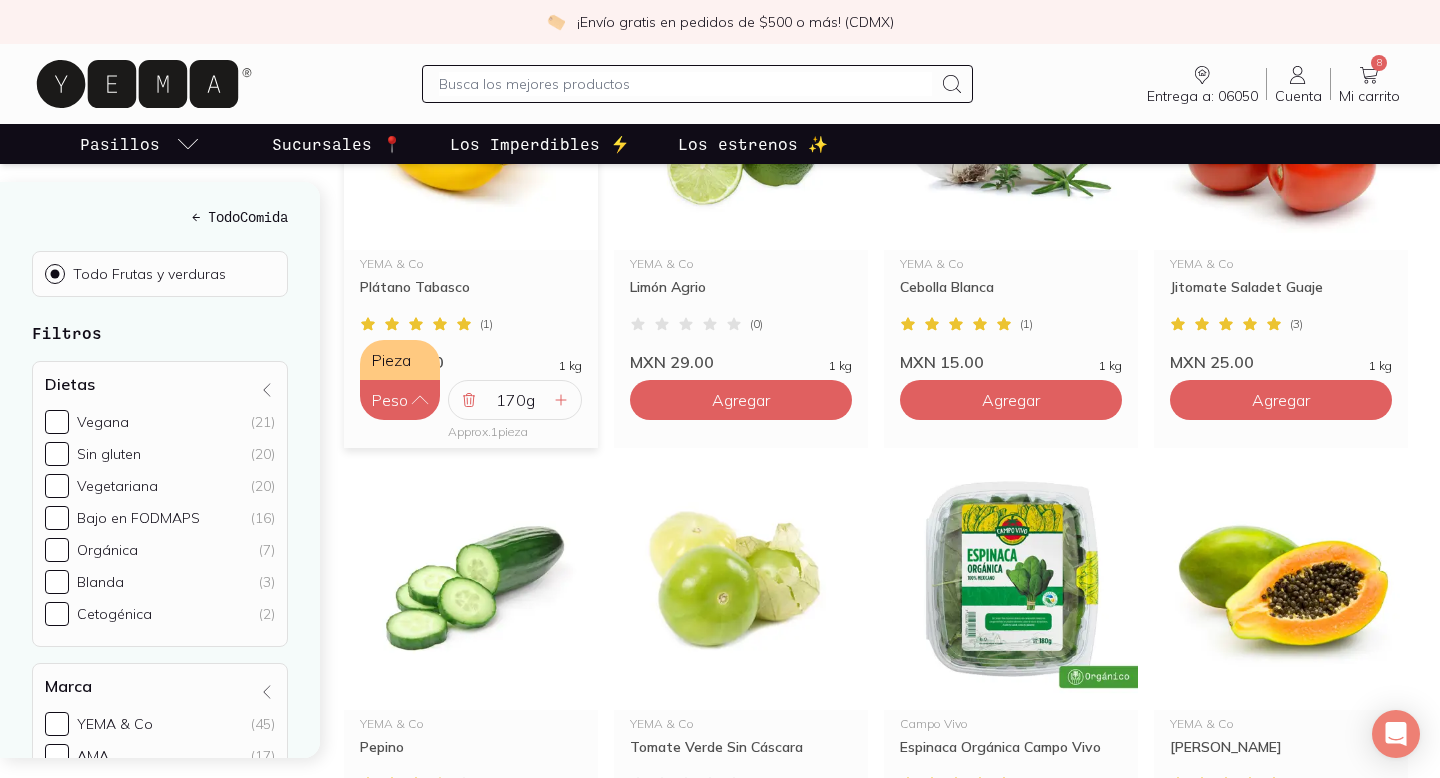 click on "MXN 20.00 1 kg" at bounding box center [471, 354] 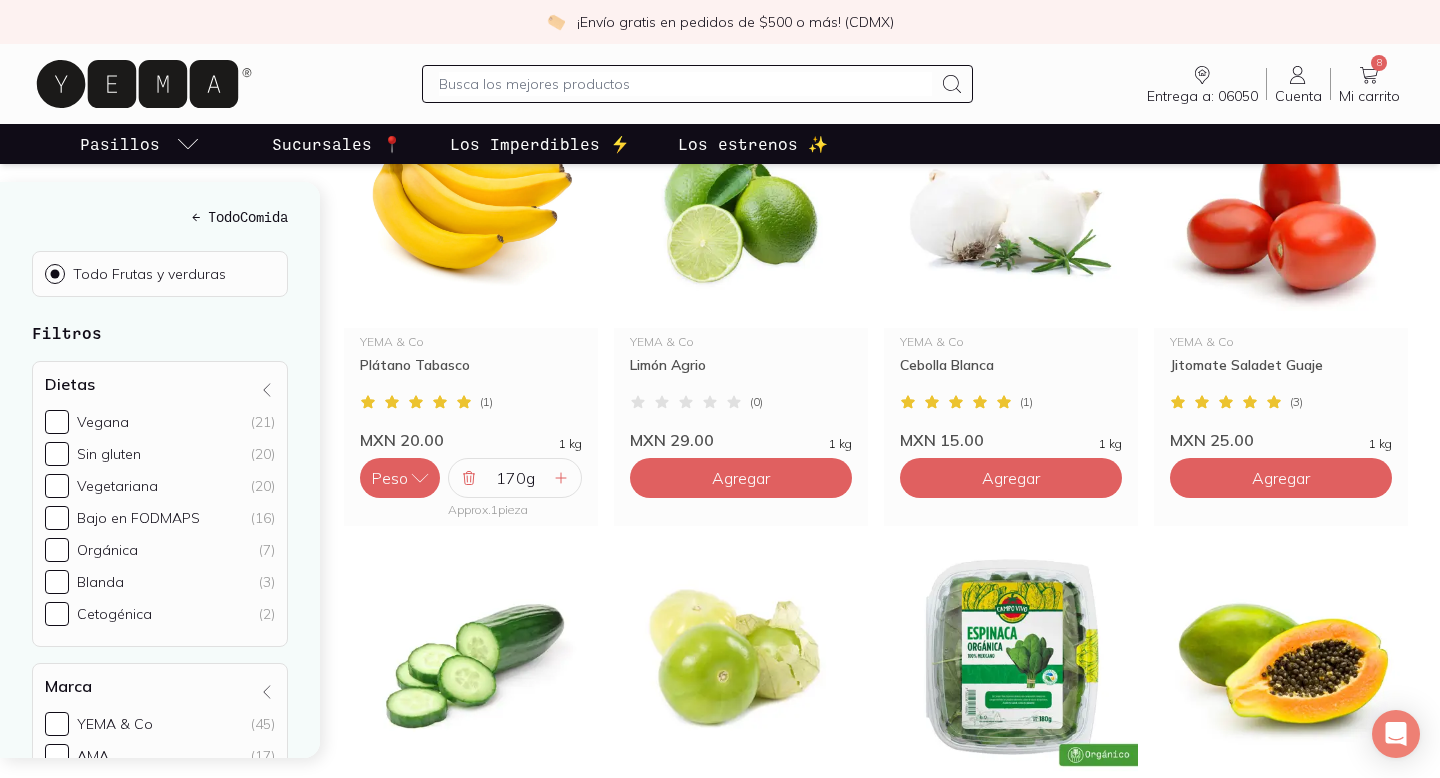 scroll, scrollTop: 844, scrollLeft: 0, axis: vertical 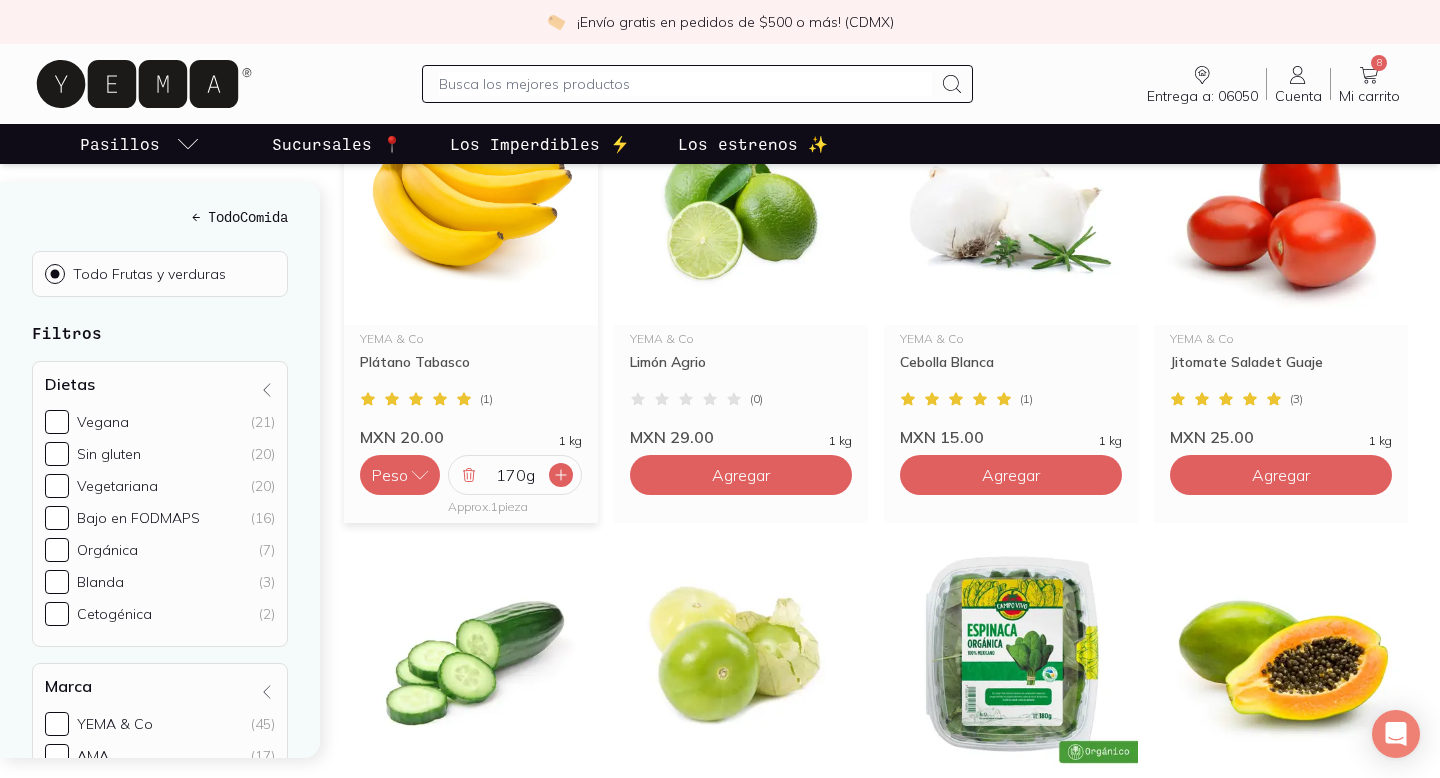 click 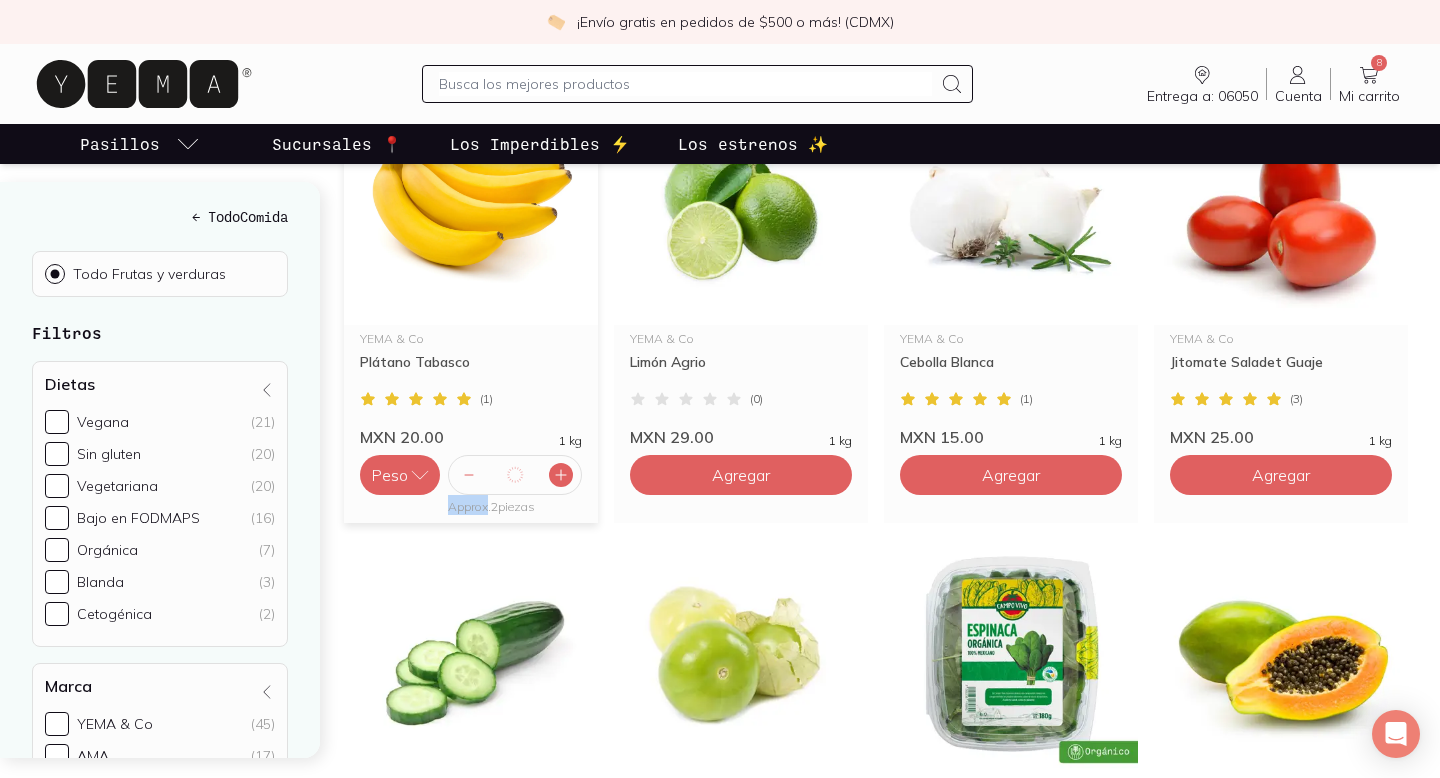 click 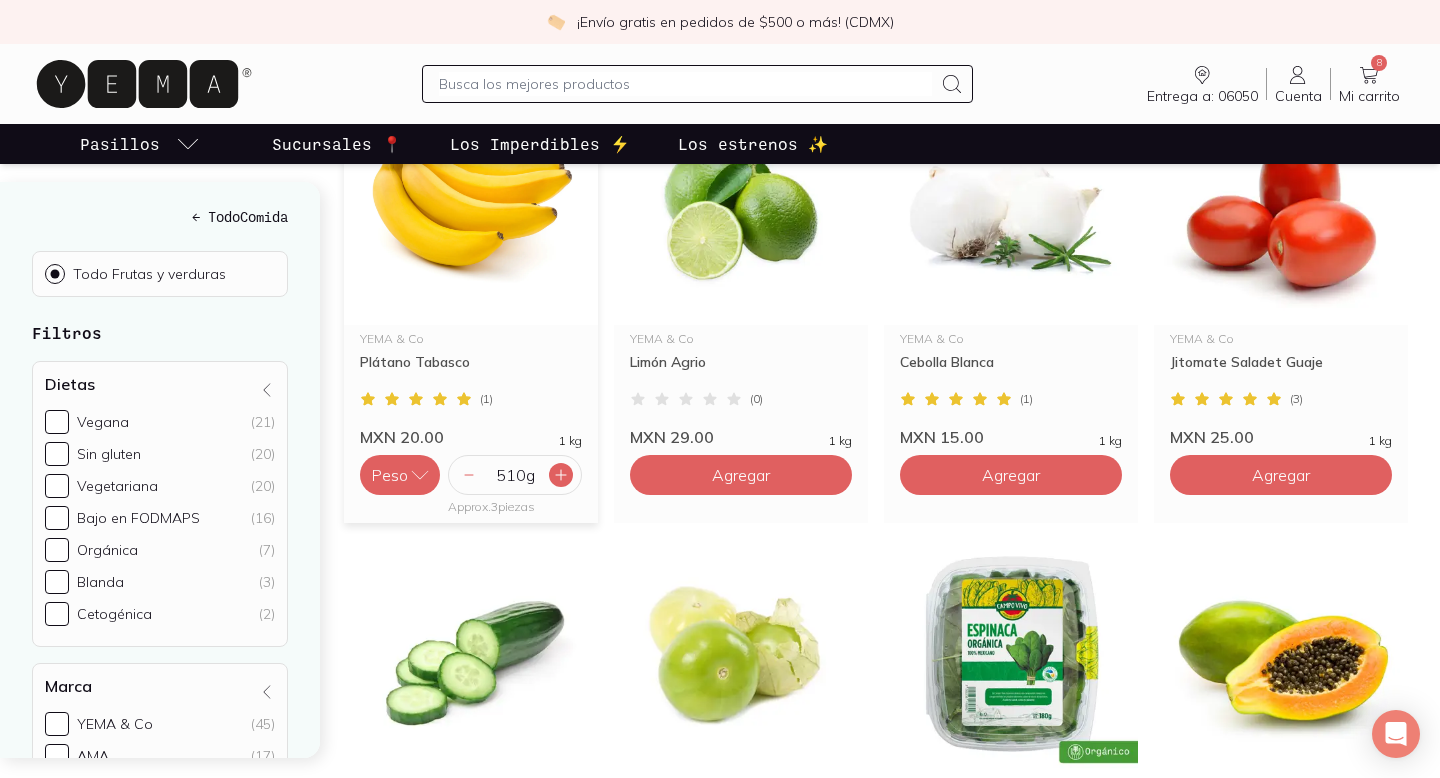 click 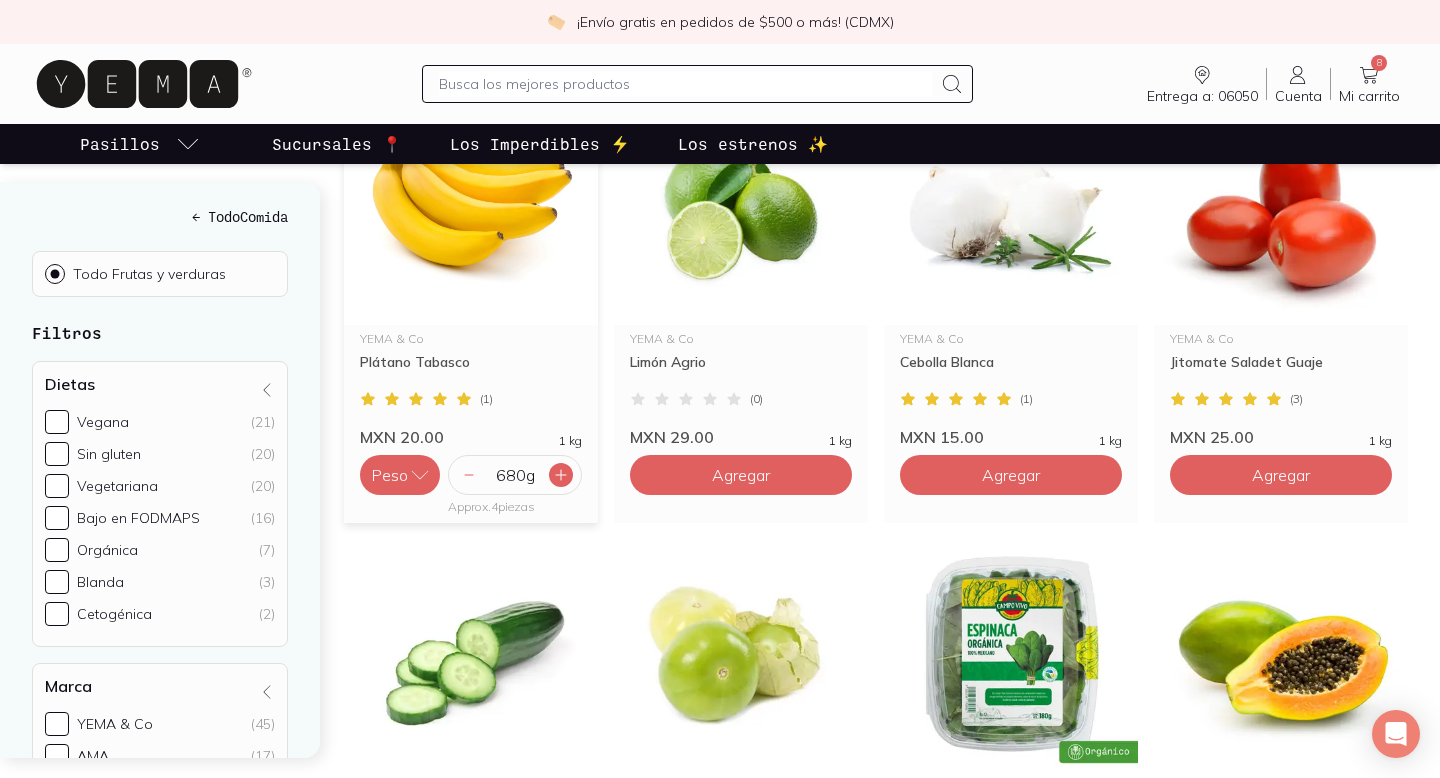 click 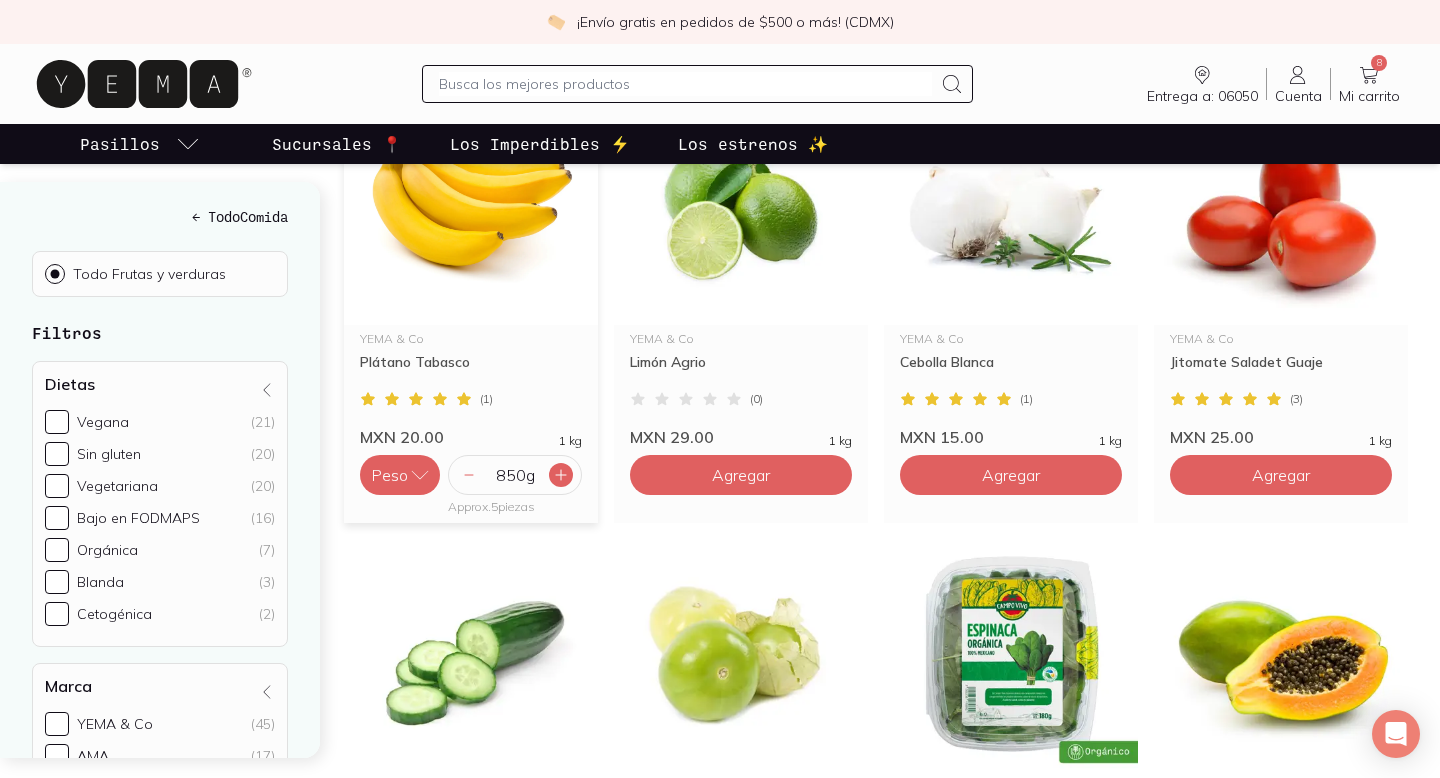 click 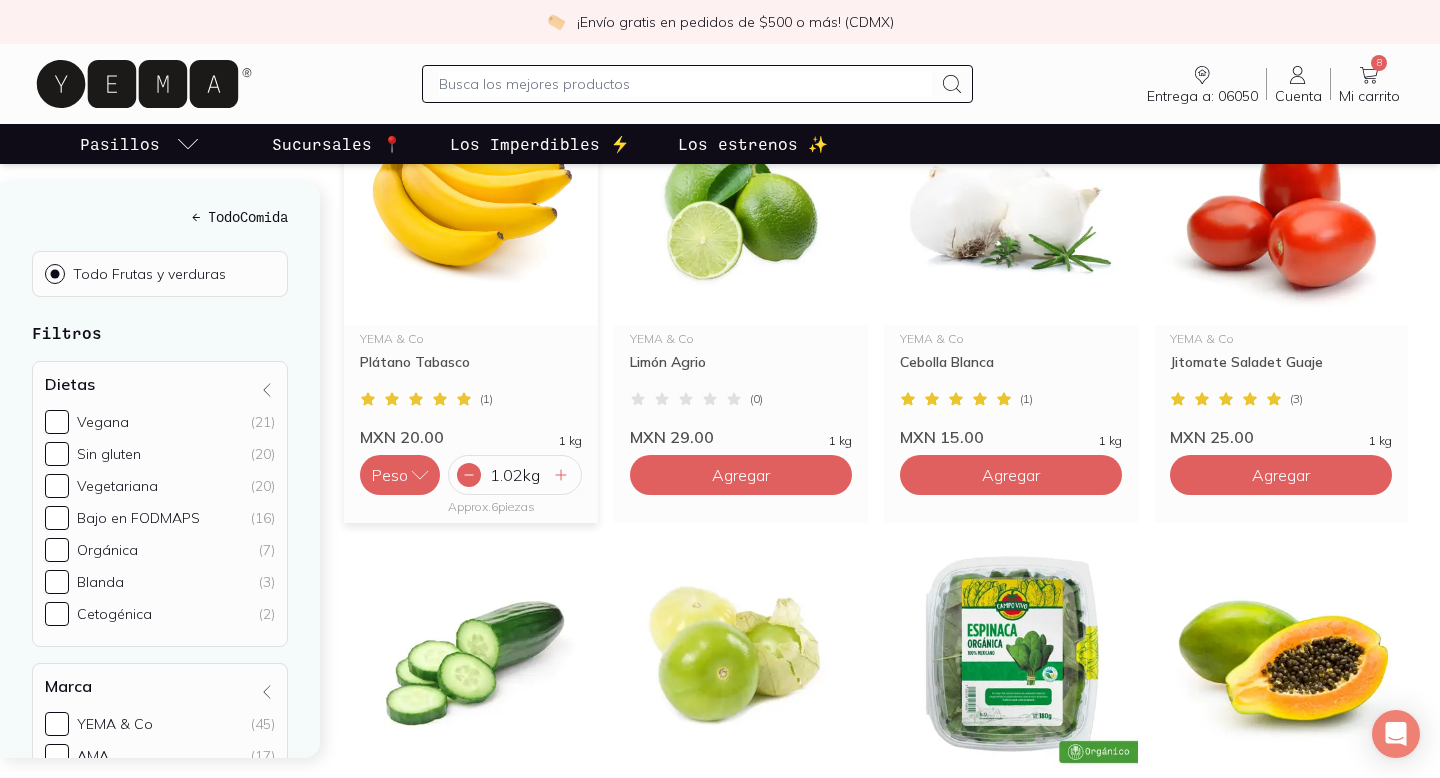 click 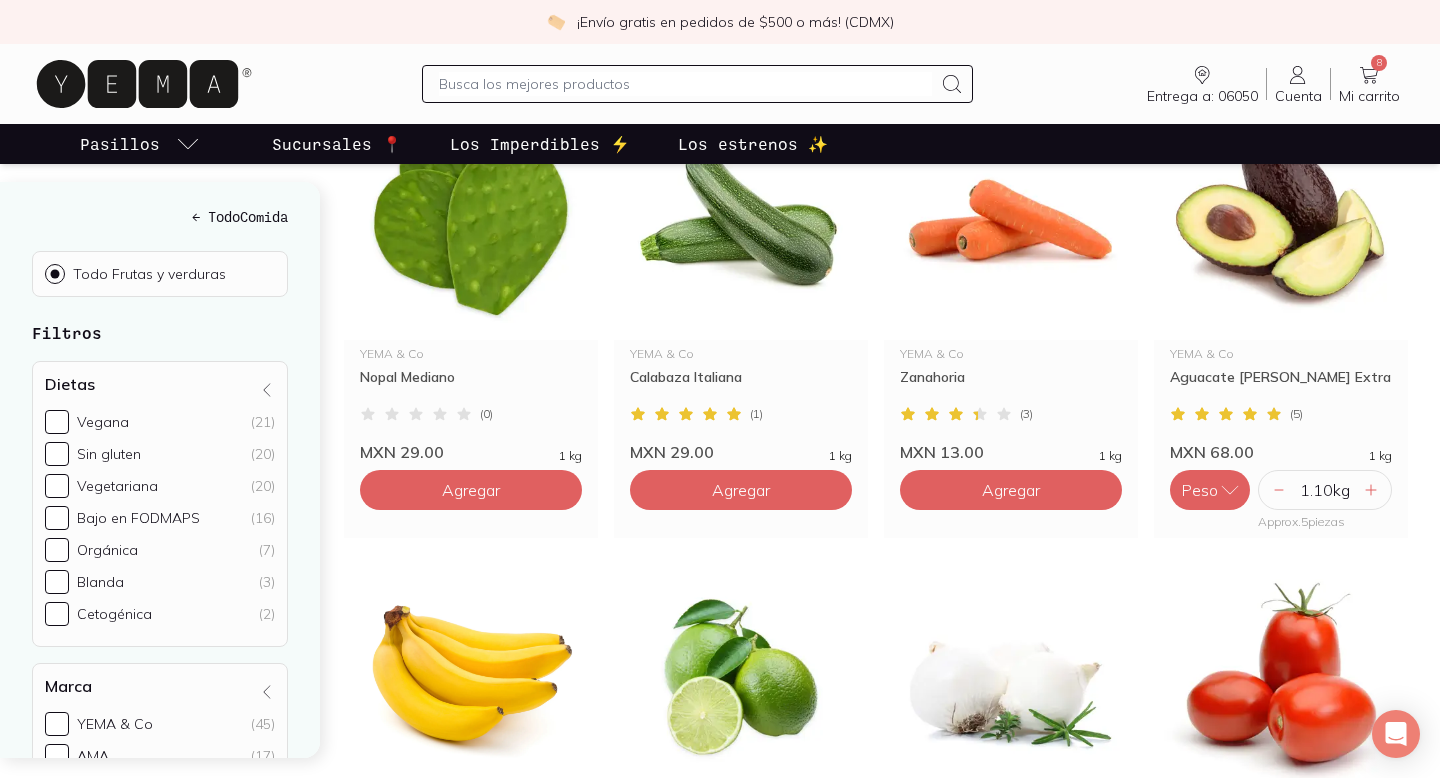 scroll, scrollTop: 0, scrollLeft: 0, axis: both 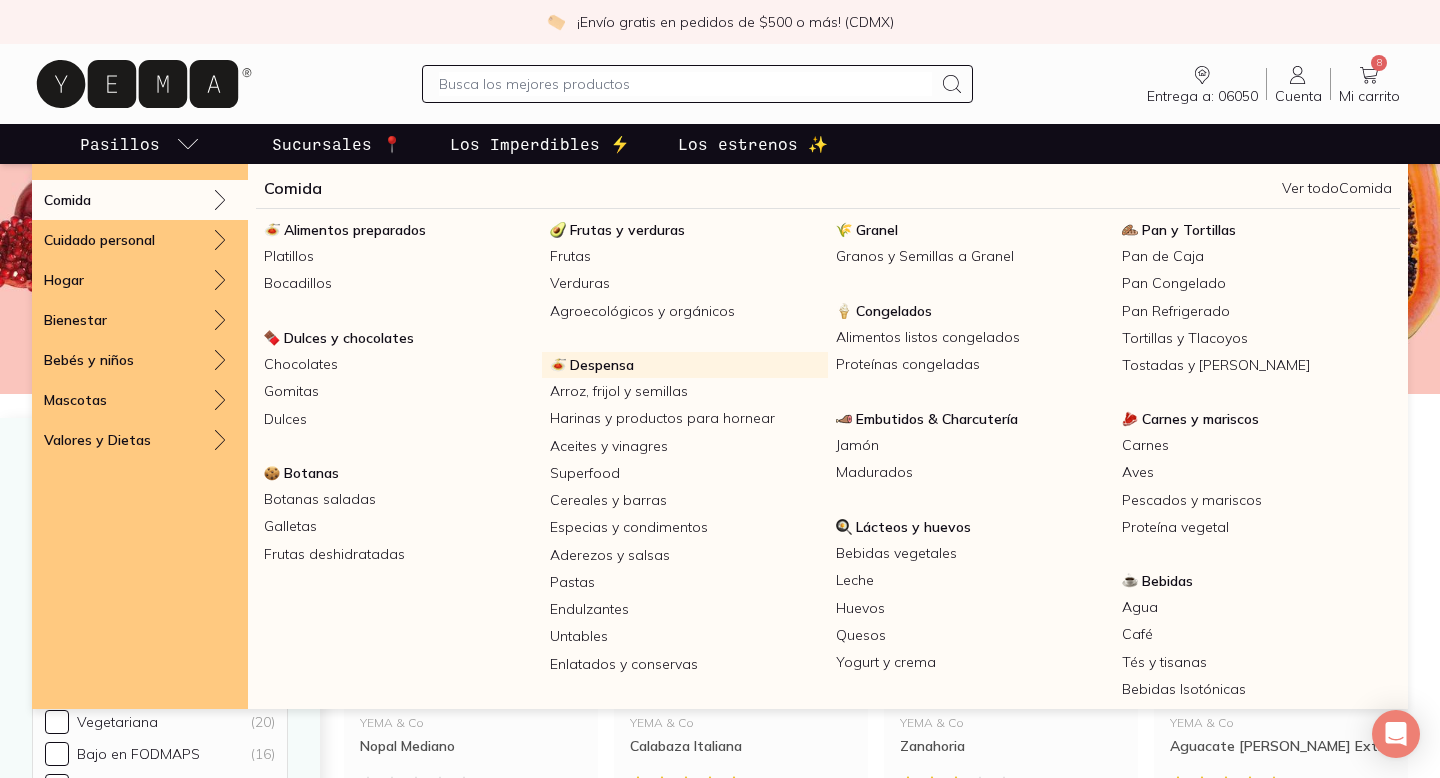 click on "Despensa" at bounding box center (602, 365) 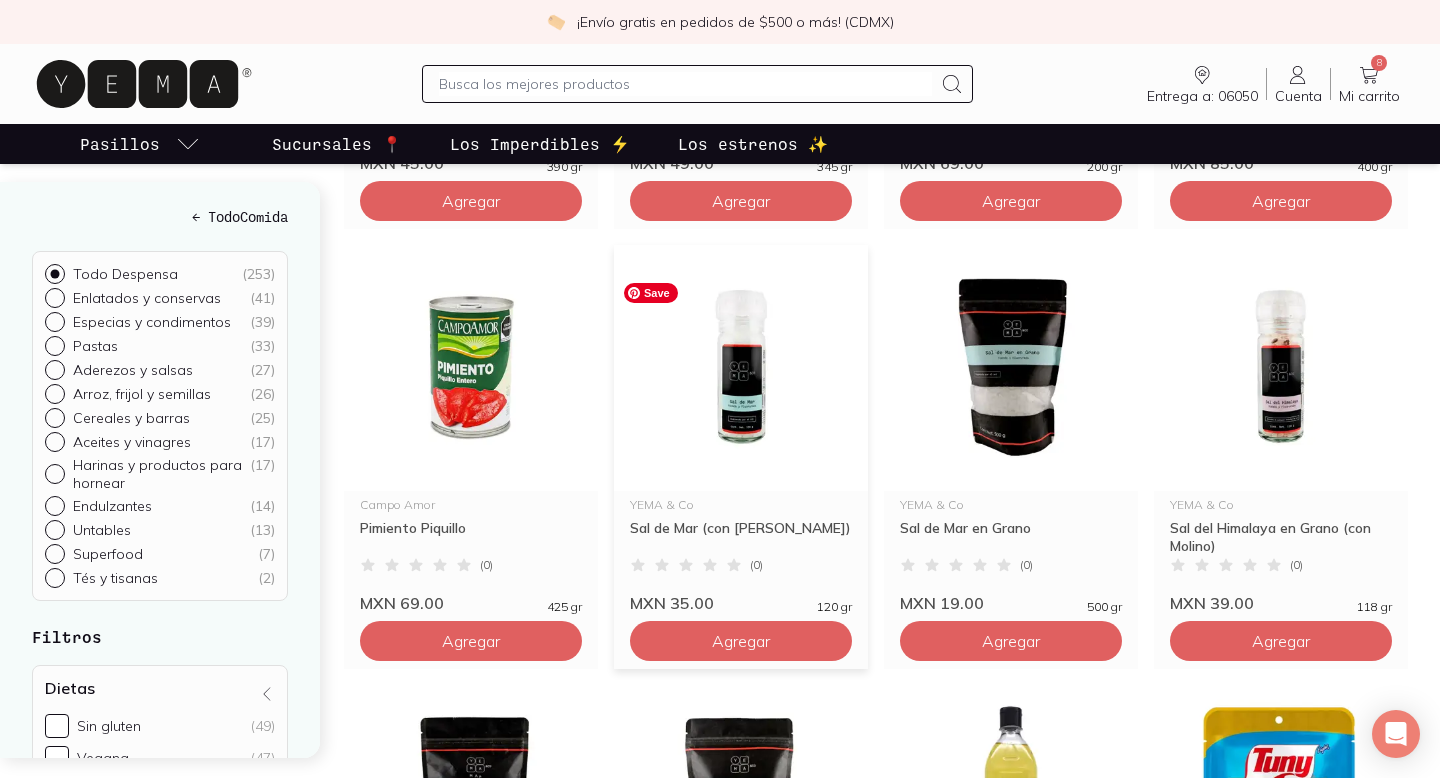 scroll, scrollTop: 2827, scrollLeft: 0, axis: vertical 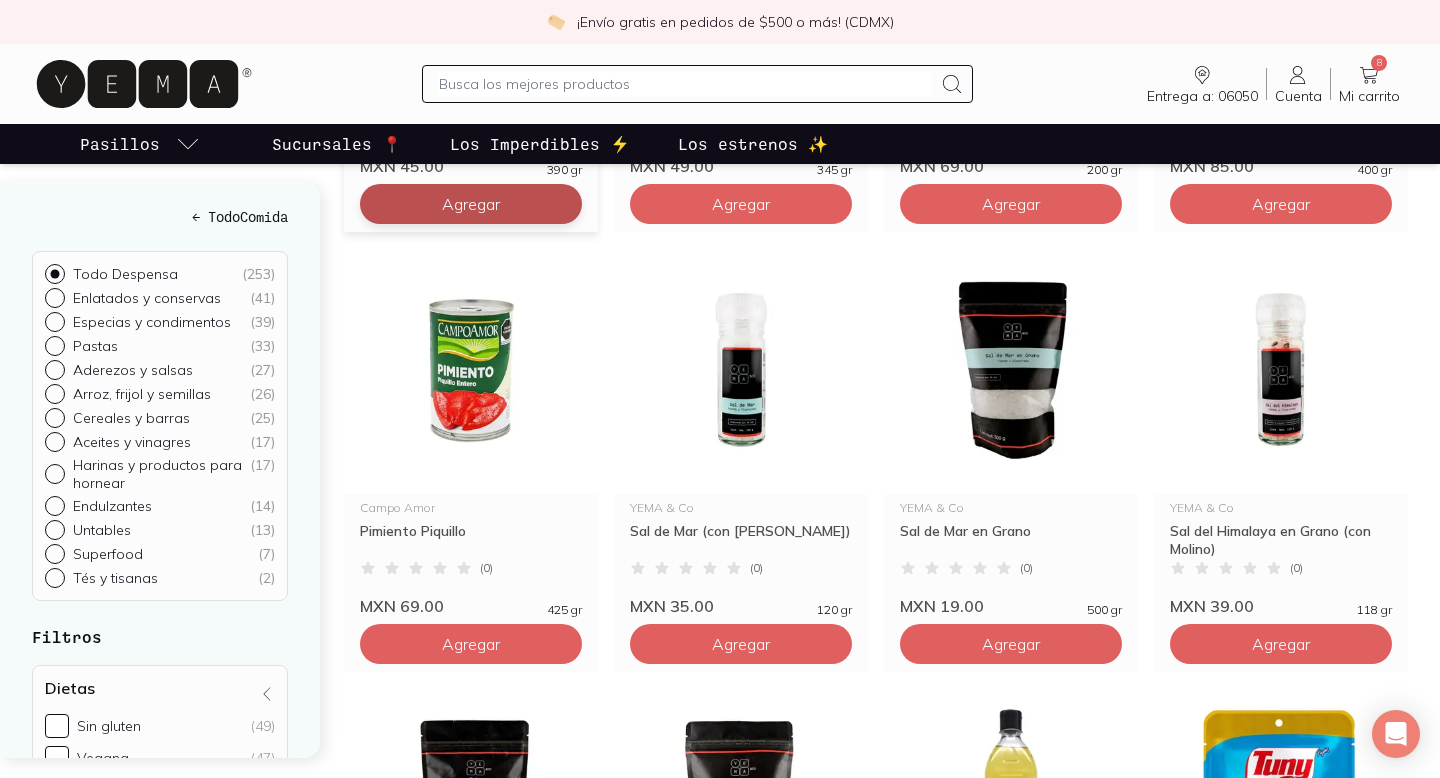 click on "Agregar" at bounding box center (471, -1996) 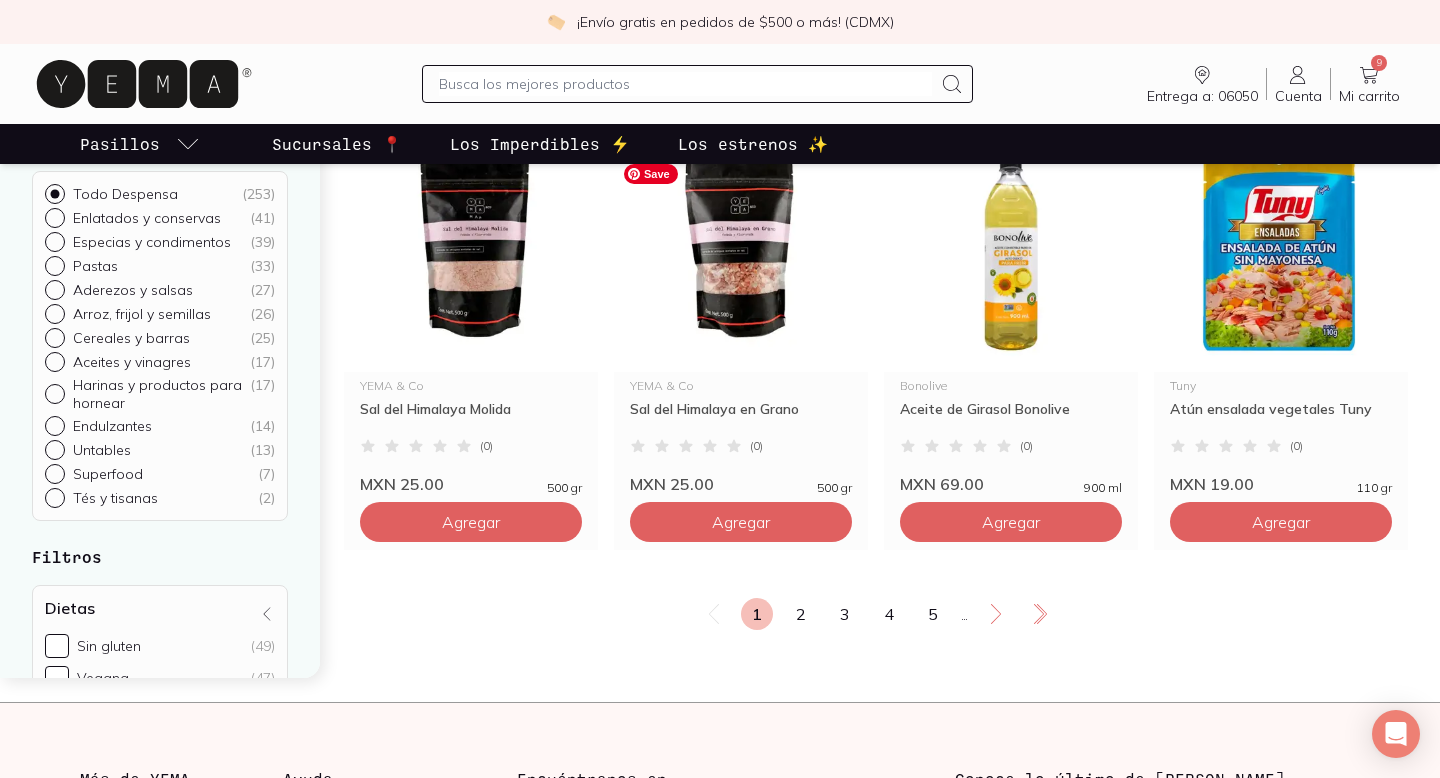 scroll, scrollTop: 3390, scrollLeft: 0, axis: vertical 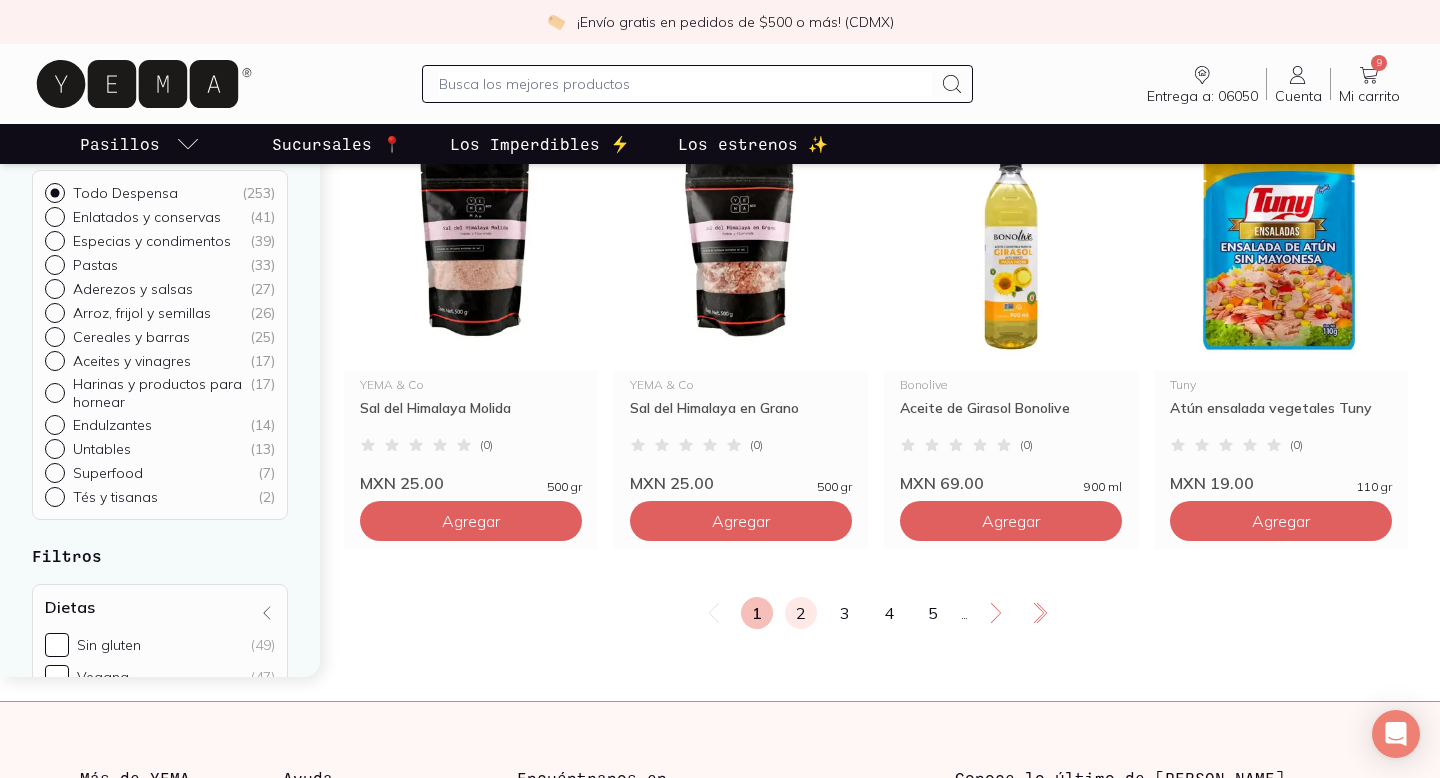 click on "2" at bounding box center (801, 613) 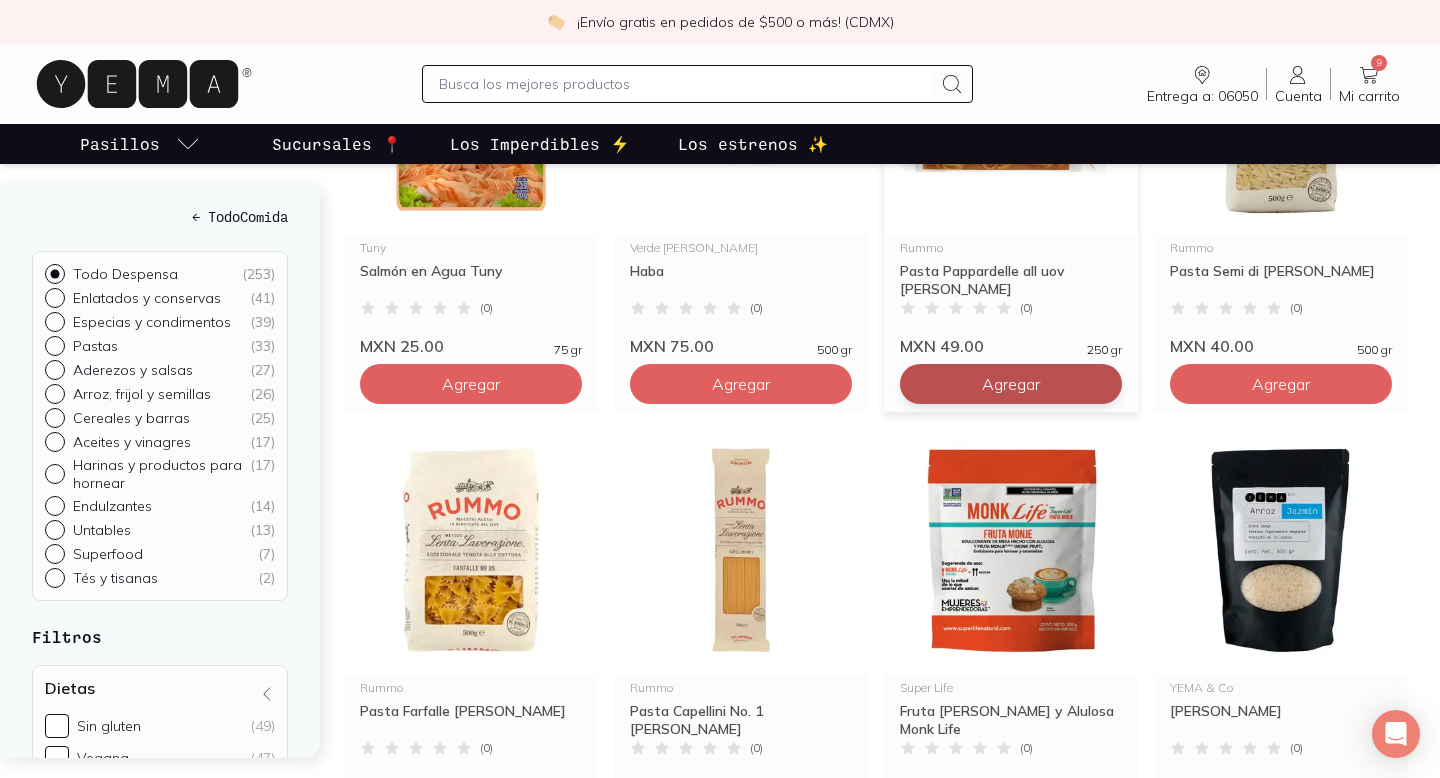 scroll, scrollTop: 448, scrollLeft: 0, axis: vertical 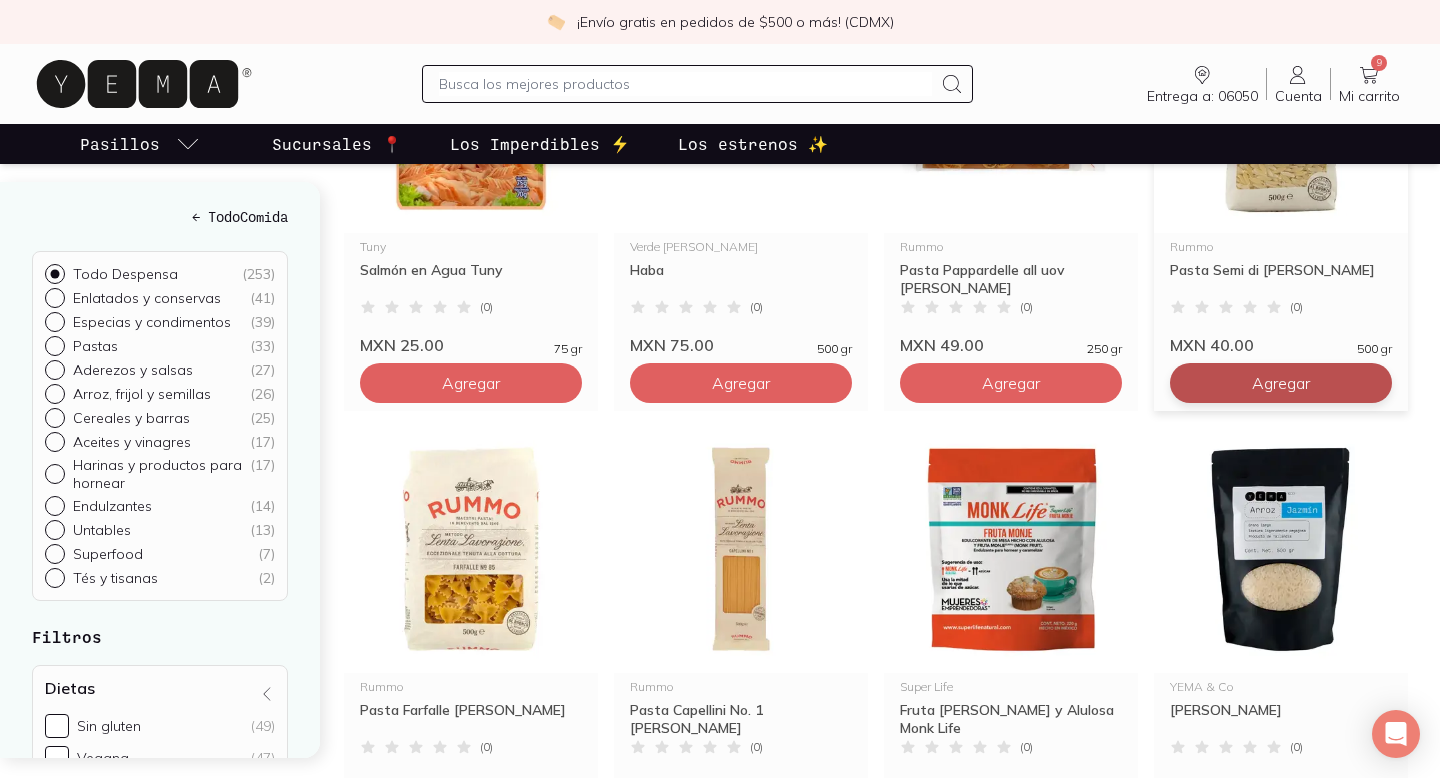 click on "Agregar" at bounding box center [471, 383] 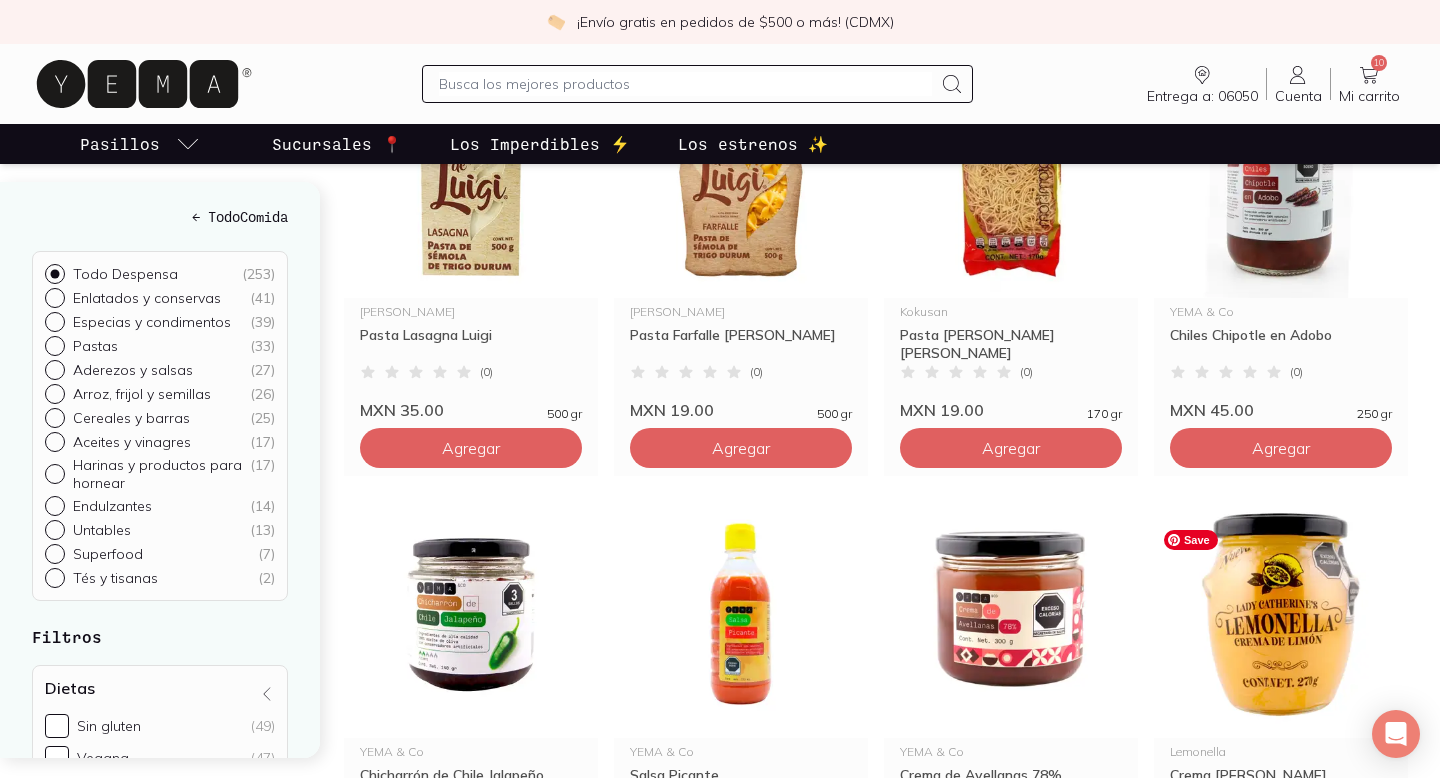 scroll, scrollTop: 1261, scrollLeft: 0, axis: vertical 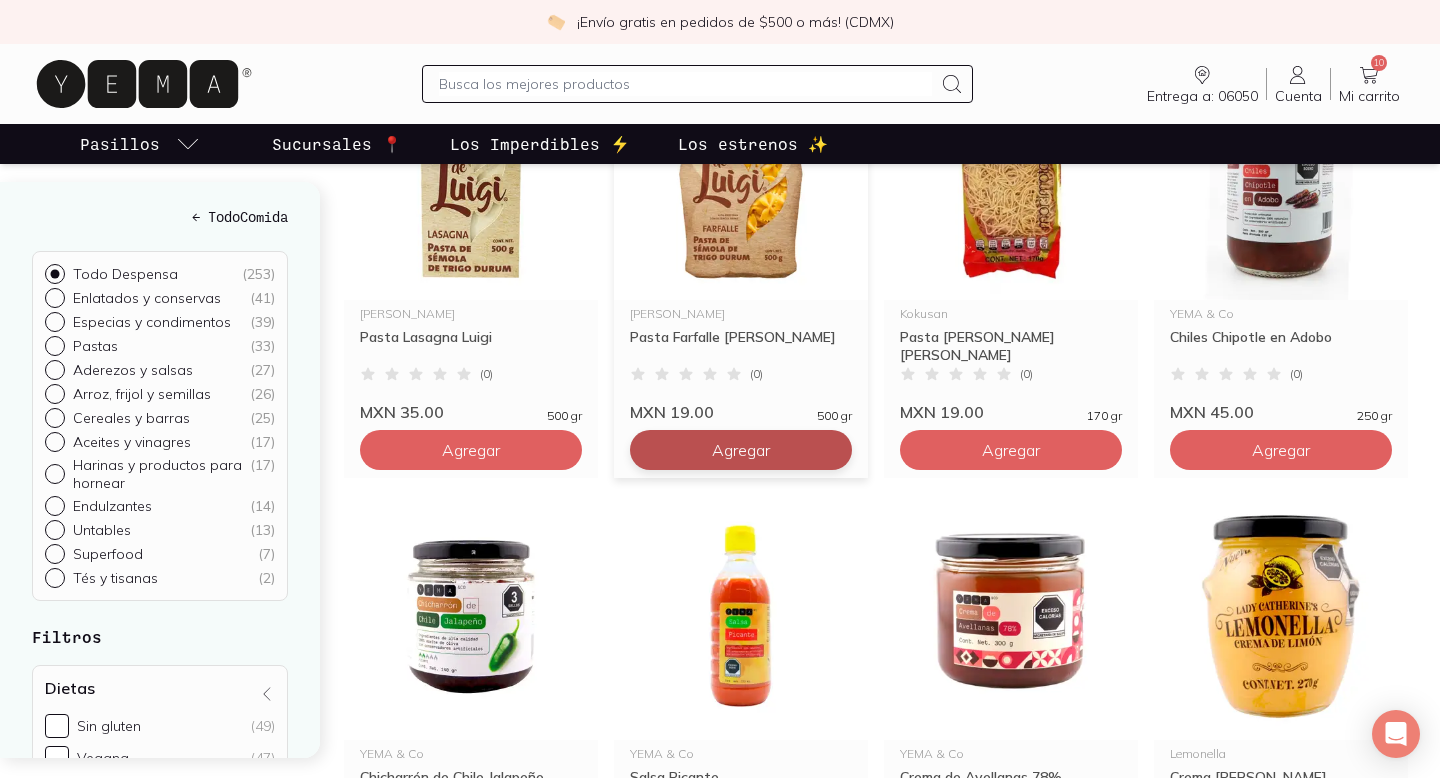 click on "Agregar" at bounding box center [471, -430] 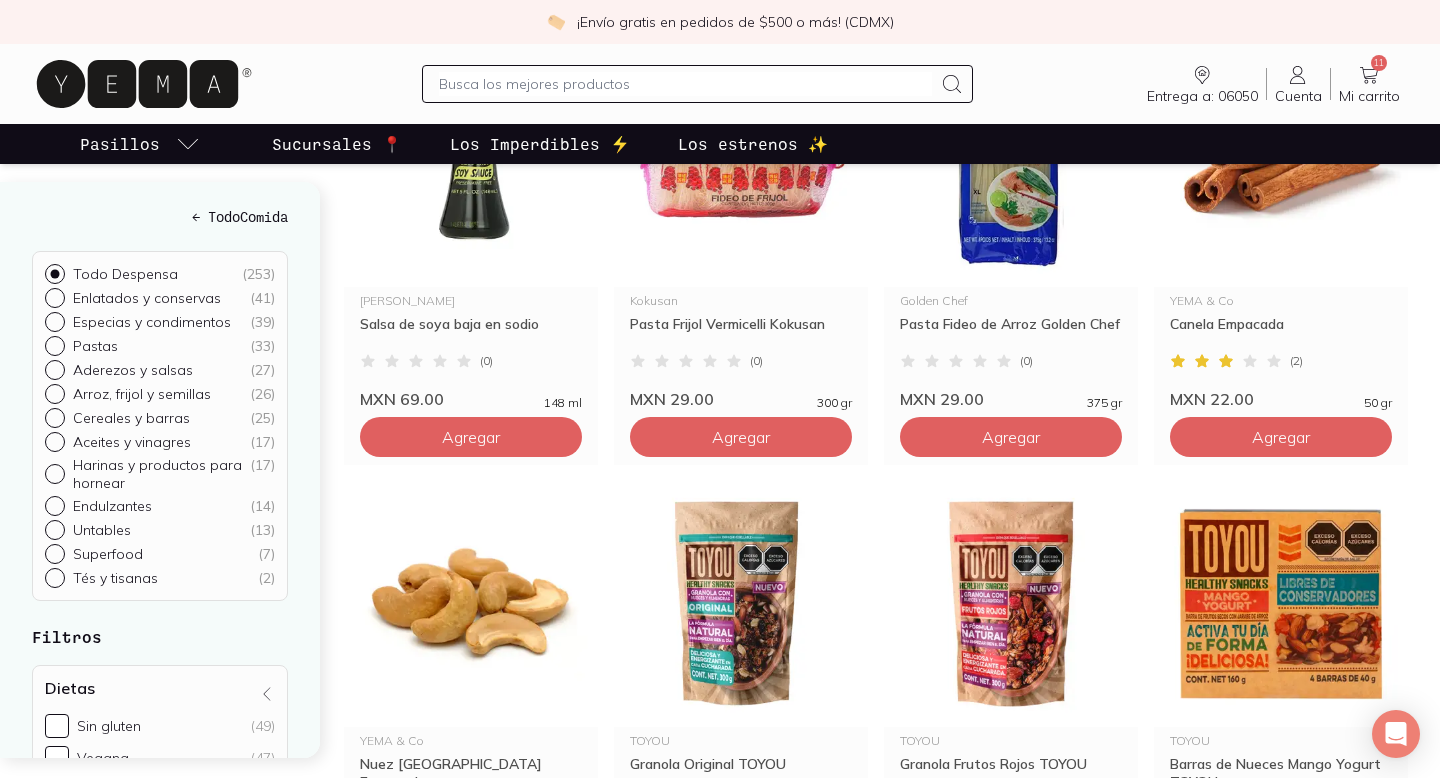 scroll, scrollTop: 2596, scrollLeft: 0, axis: vertical 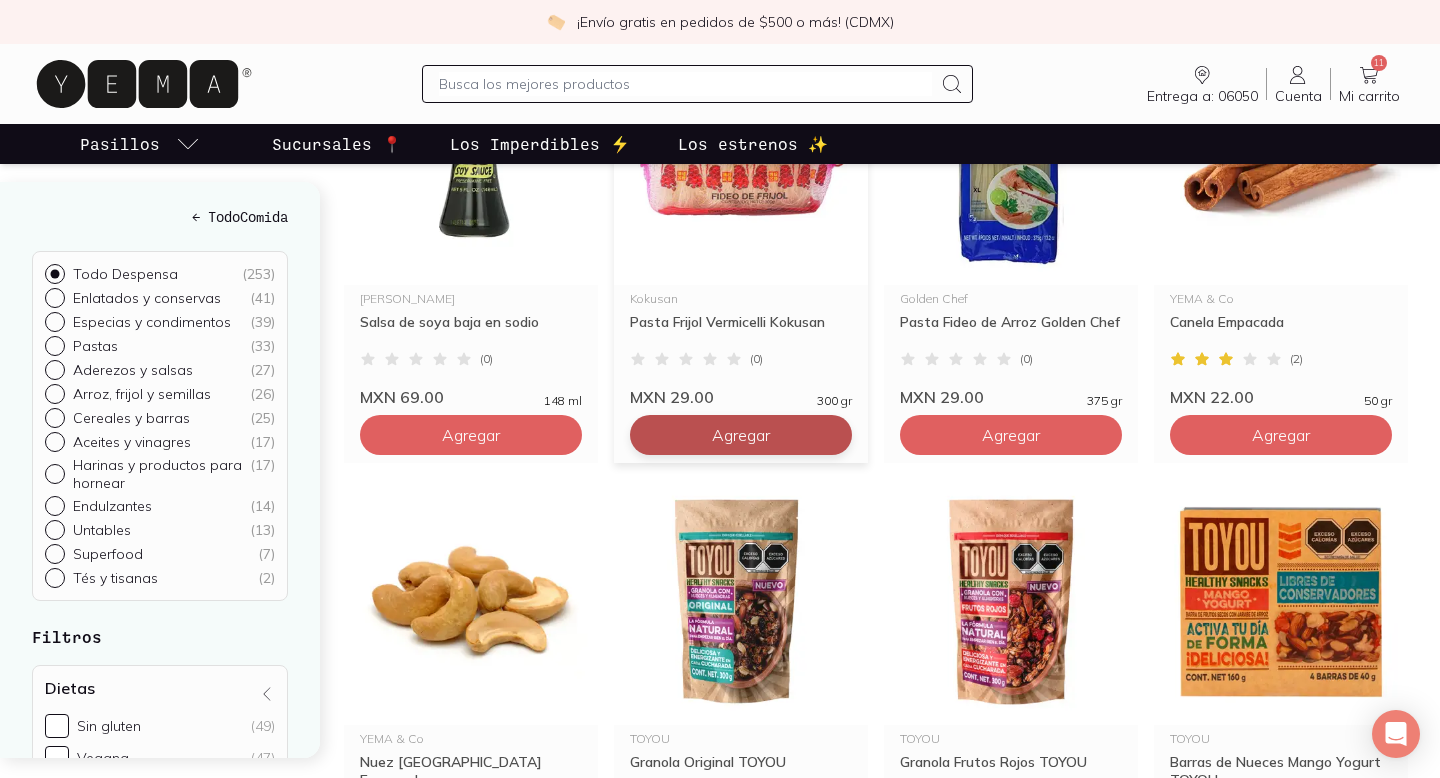 click on "Agregar" at bounding box center (471, -1765) 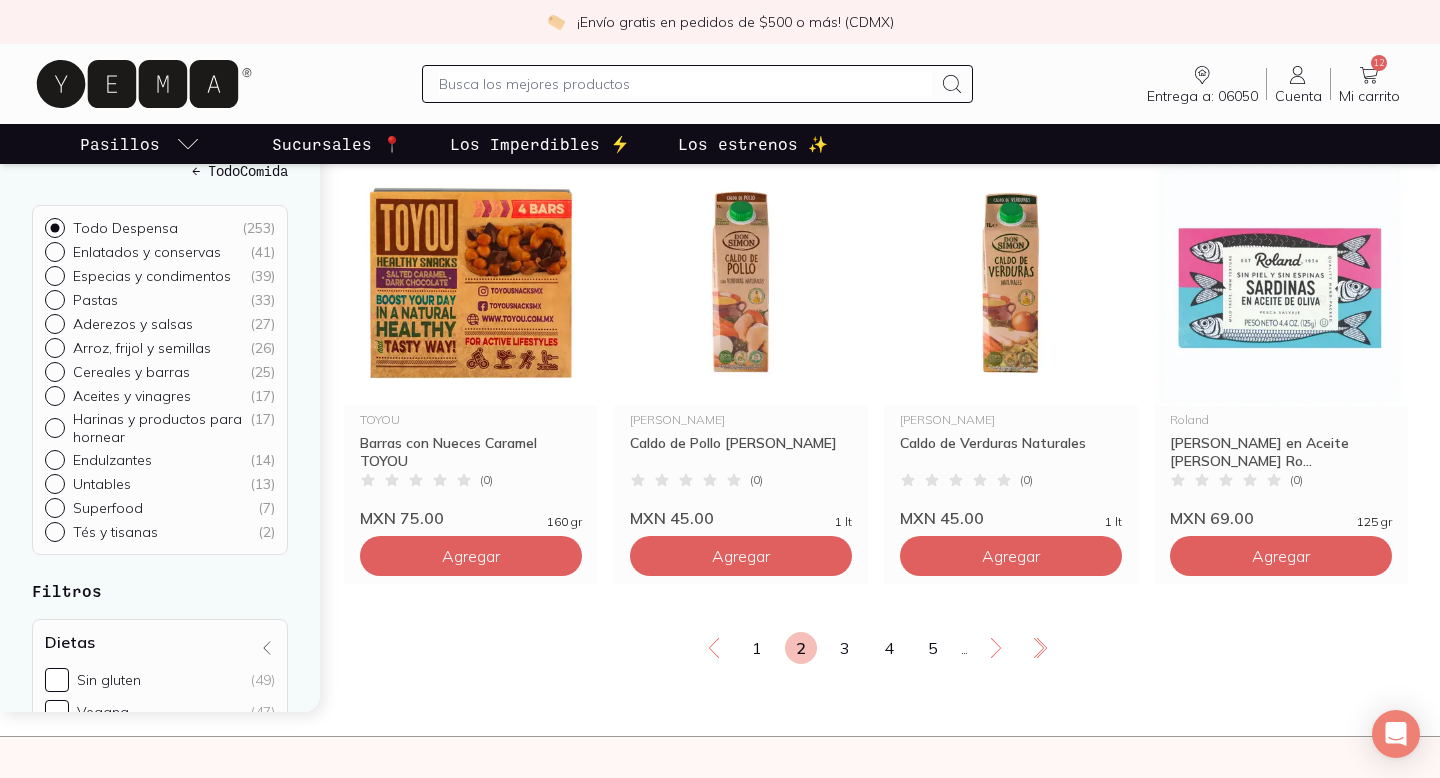 scroll, scrollTop: 3367, scrollLeft: 0, axis: vertical 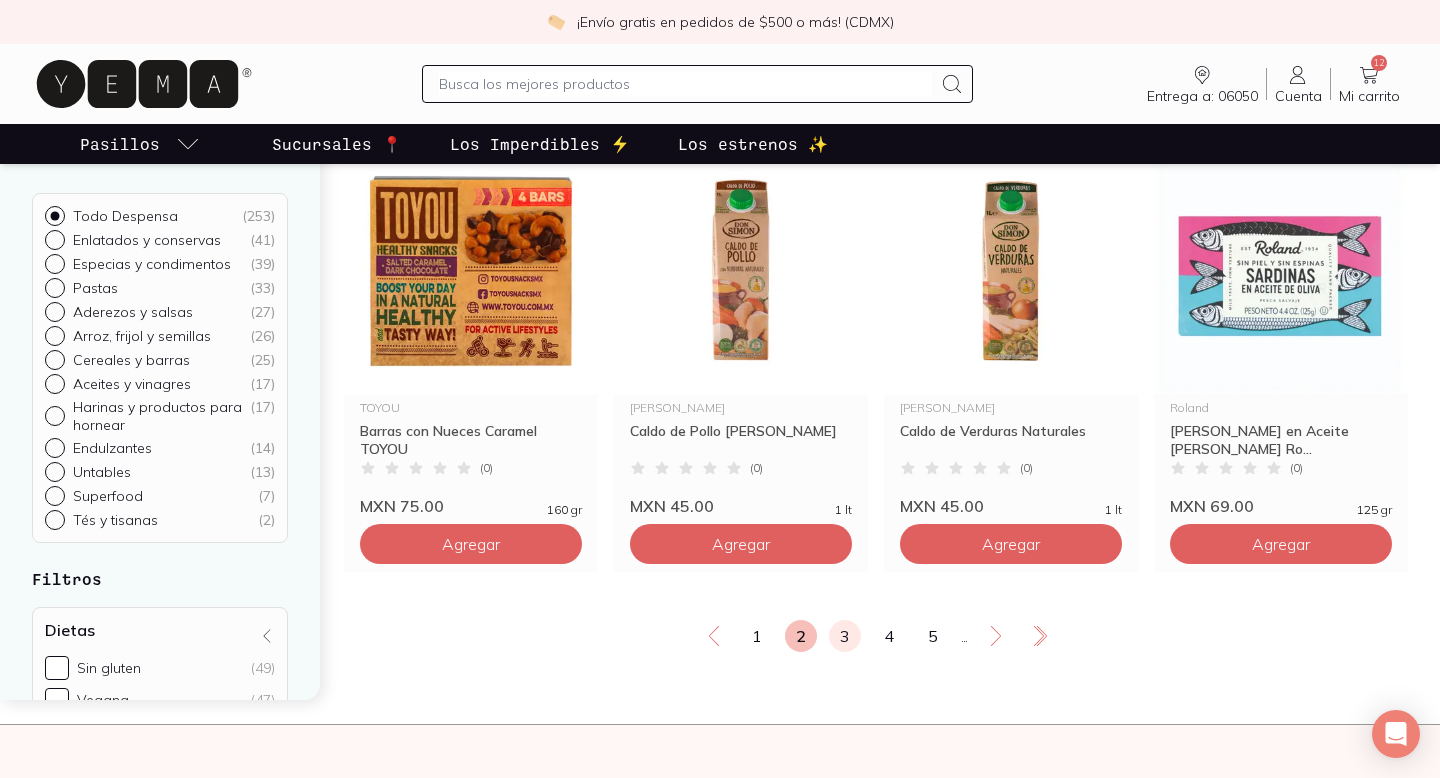 click on "3" at bounding box center [845, 636] 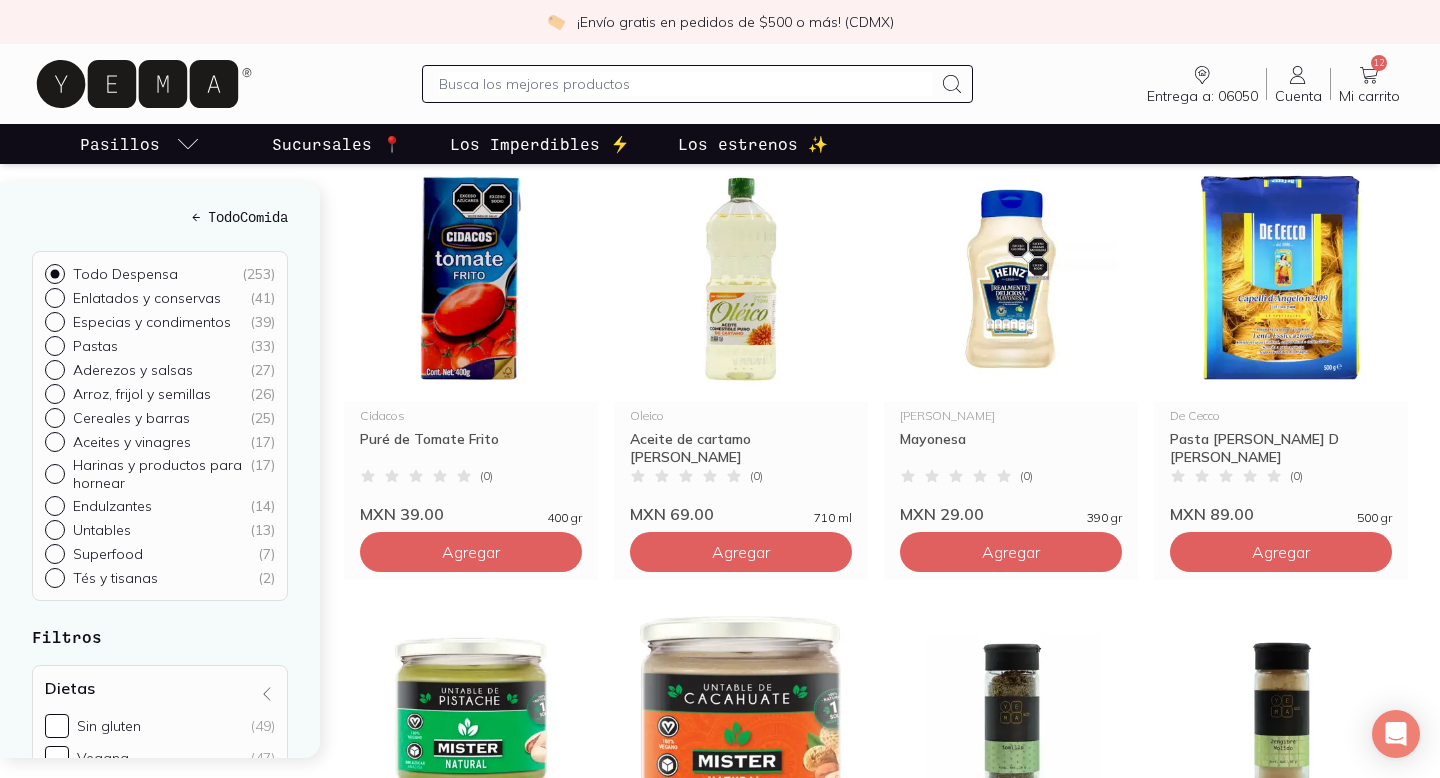 scroll, scrollTop: 2112, scrollLeft: 0, axis: vertical 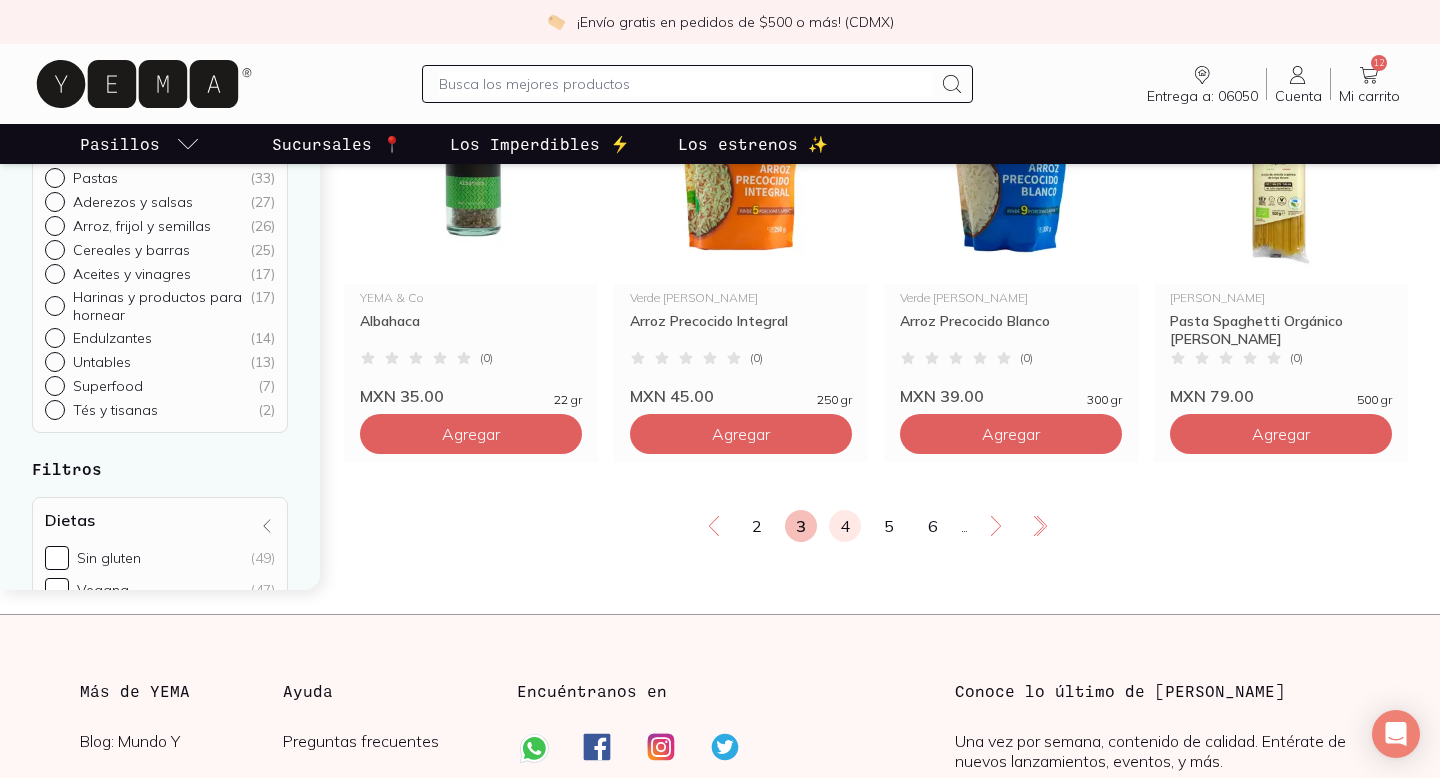click on "4" at bounding box center (845, 526) 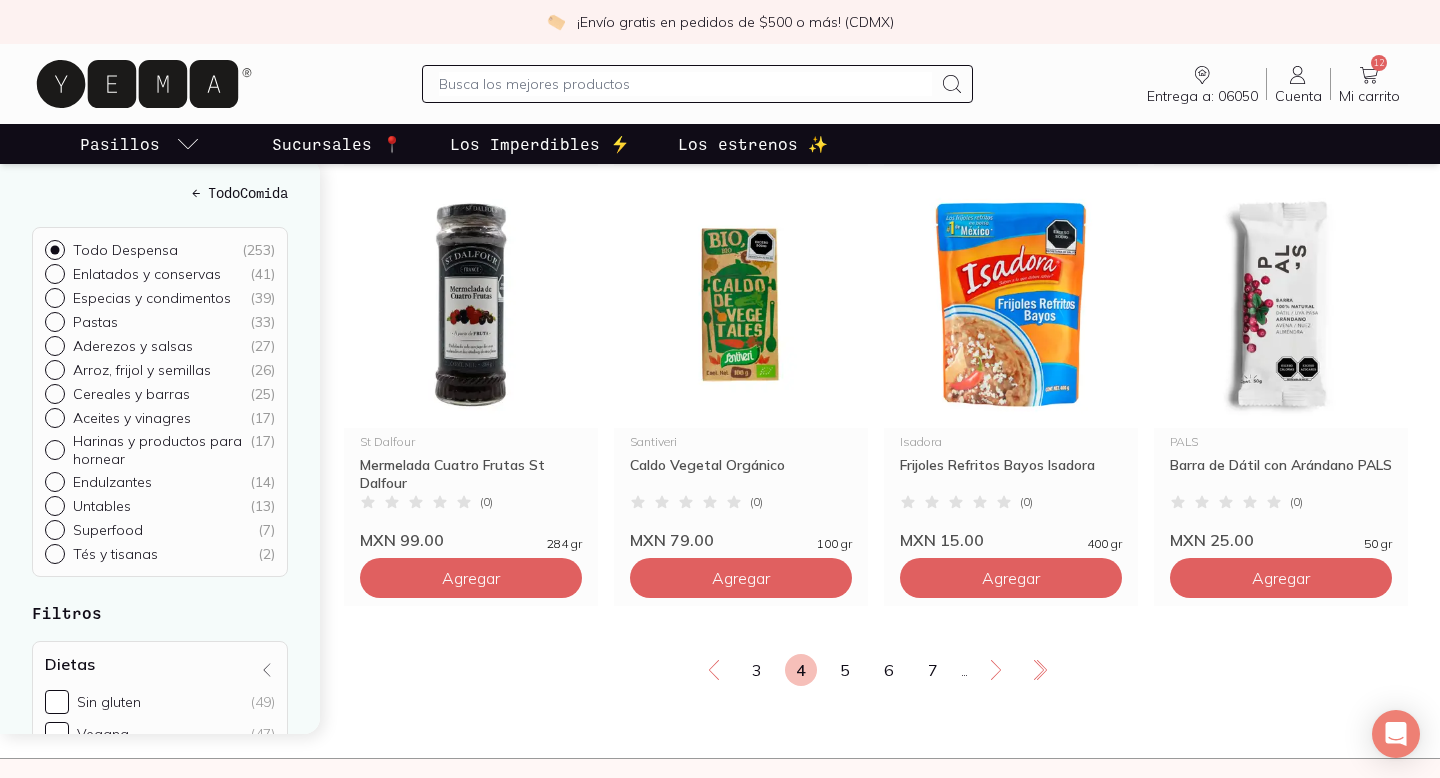 scroll, scrollTop: 3334, scrollLeft: 0, axis: vertical 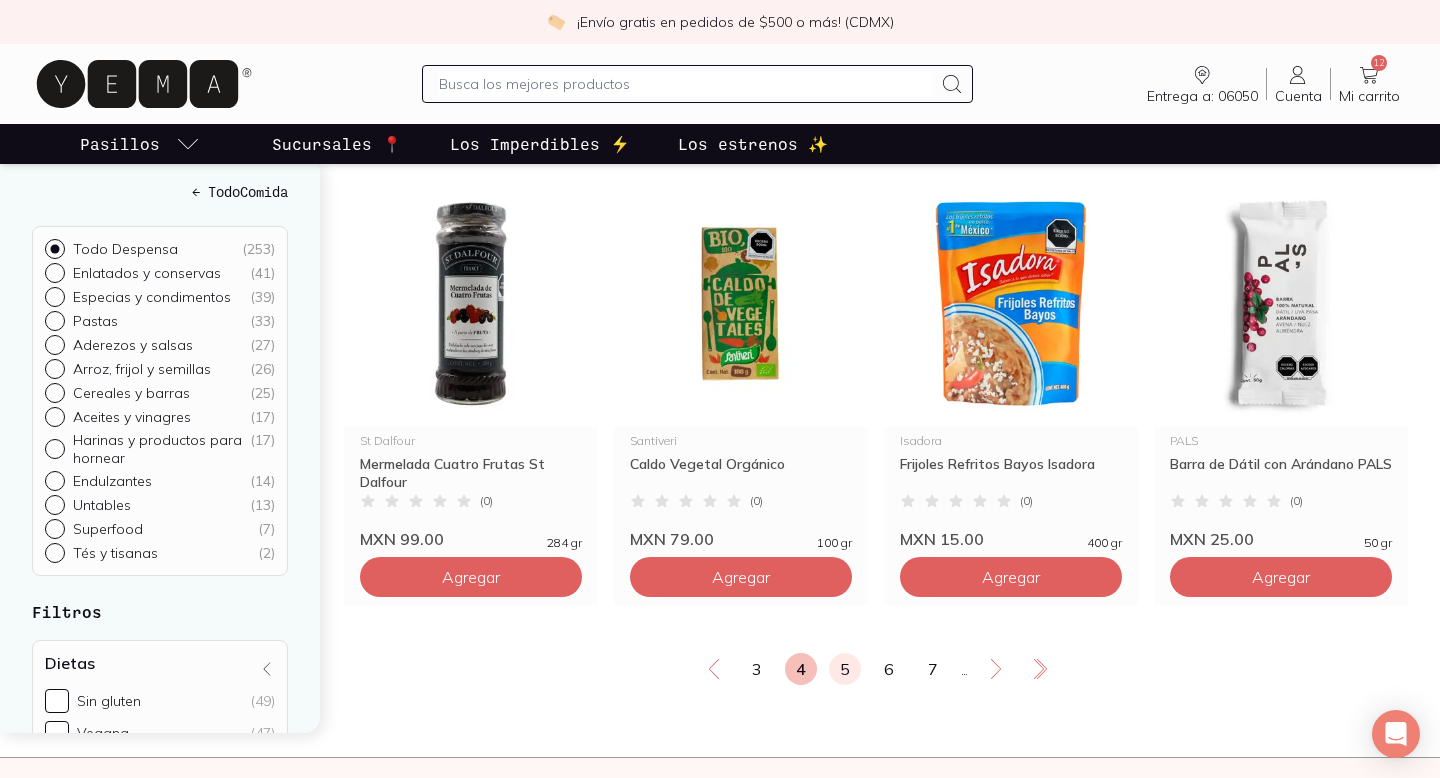 click on "5" at bounding box center [845, 669] 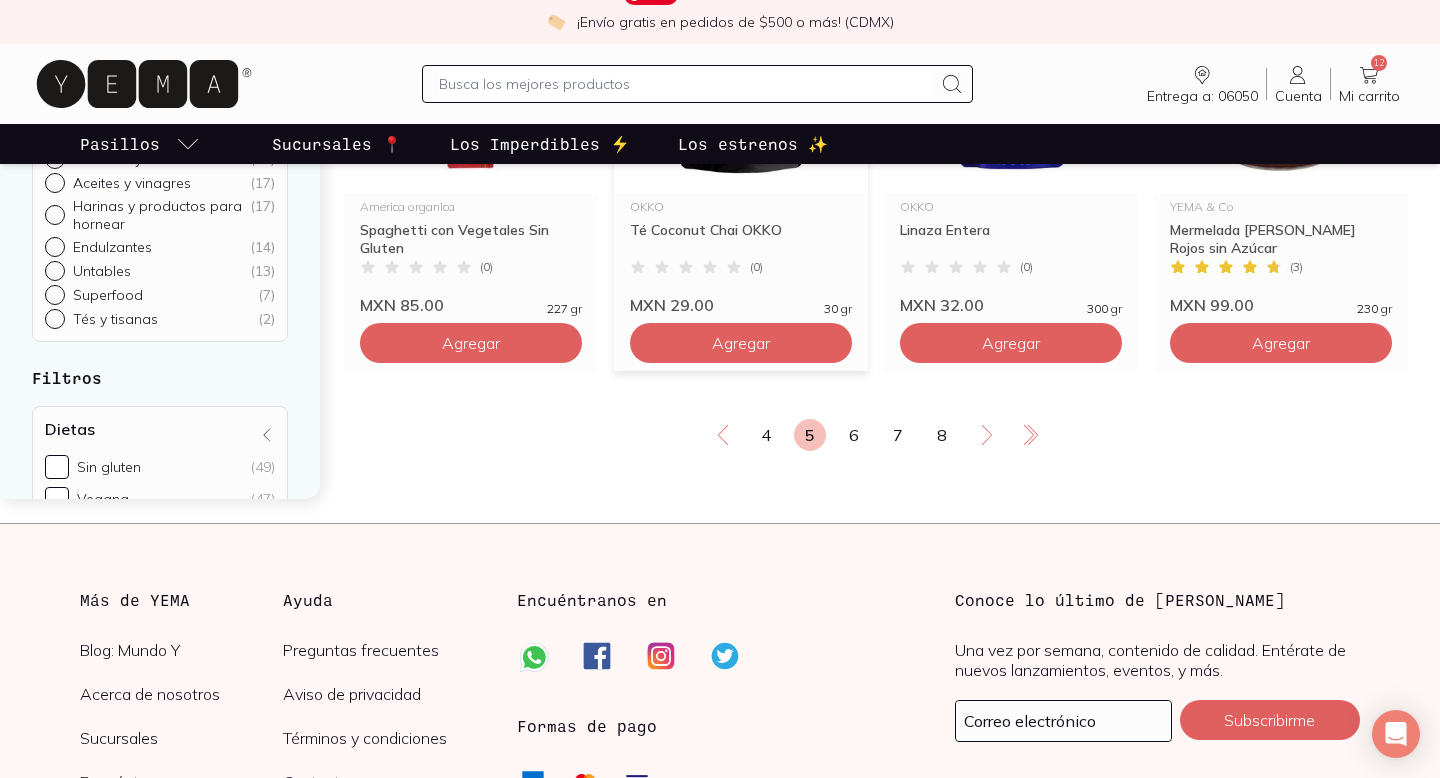 scroll, scrollTop: 3572, scrollLeft: 0, axis: vertical 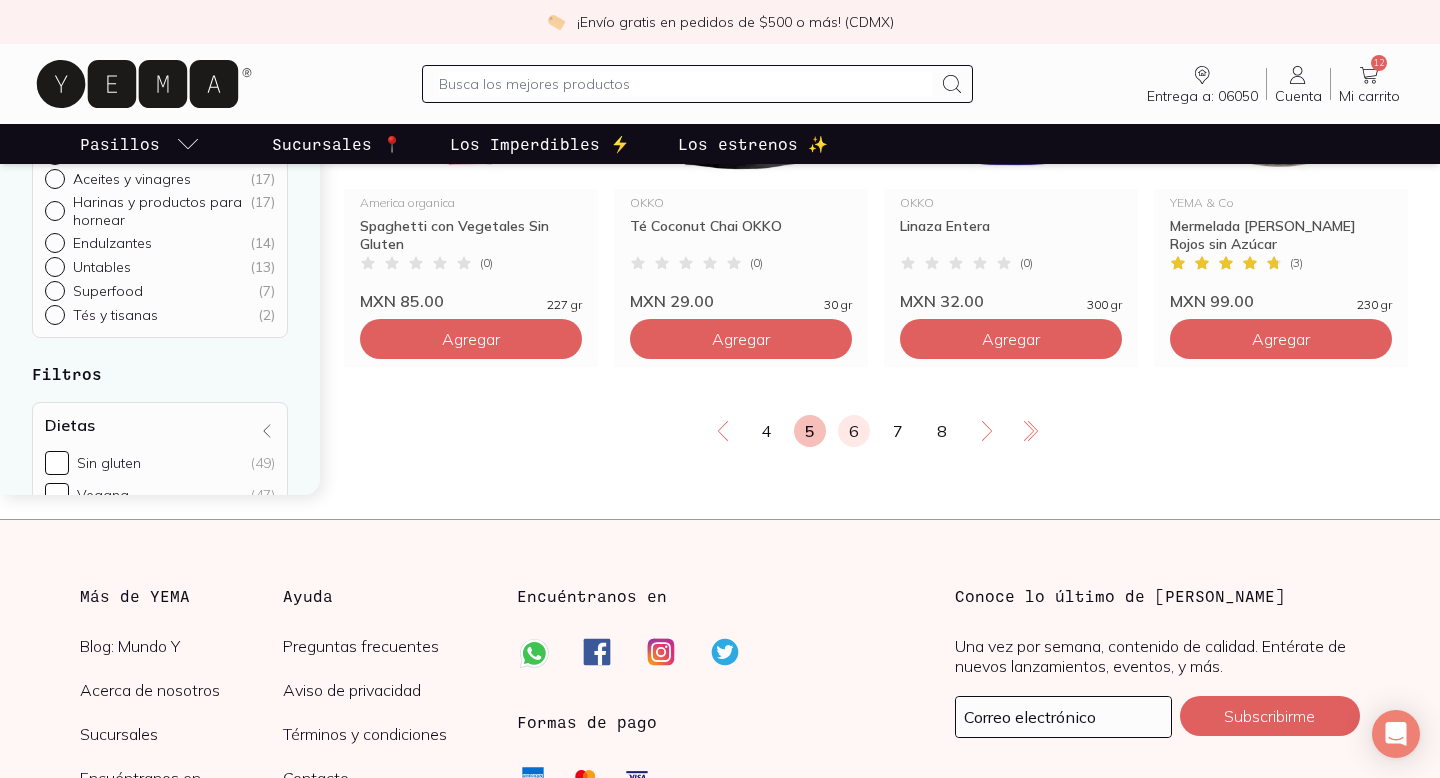 click on "6" at bounding box center [854, 431] 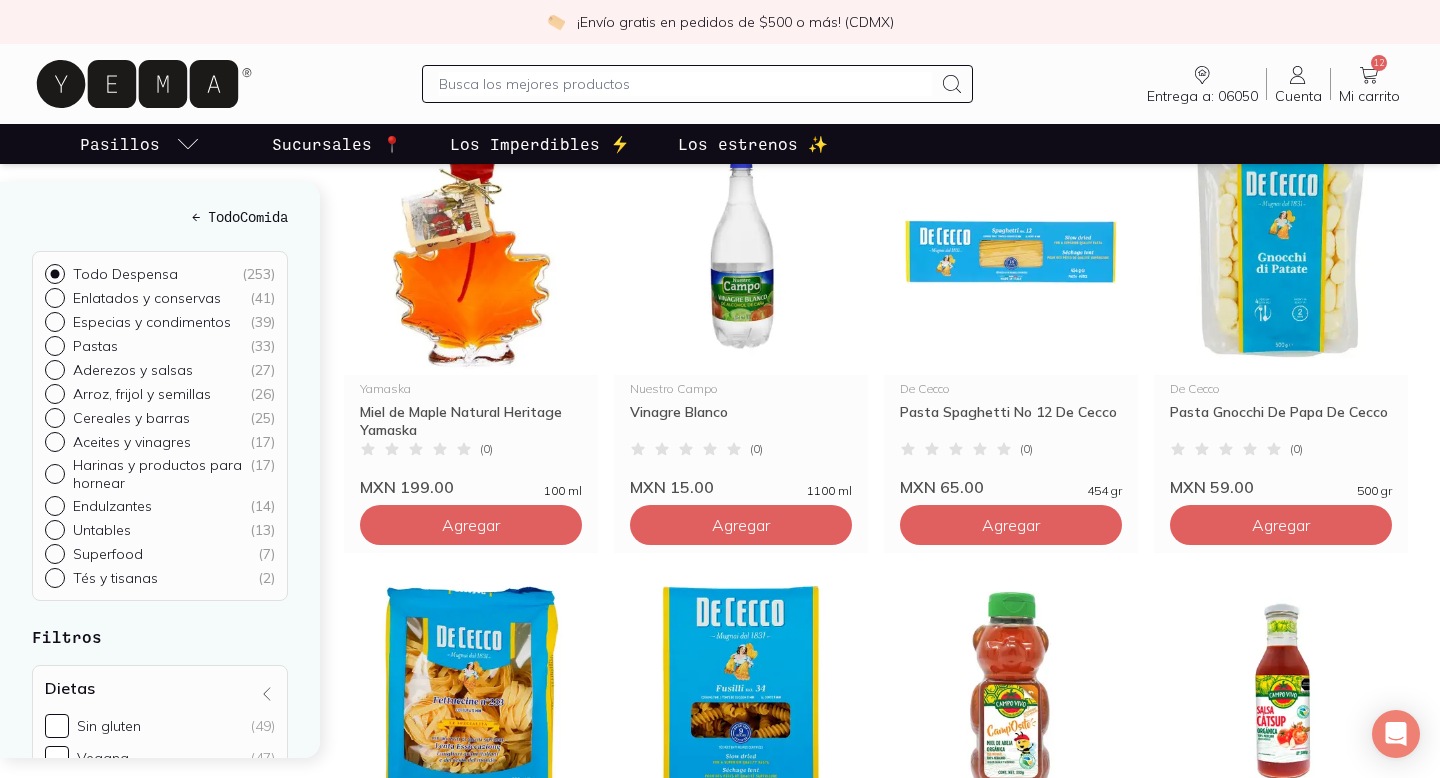 scroll, scrollTop: 748, scrollLeft: 0, axis: vertical 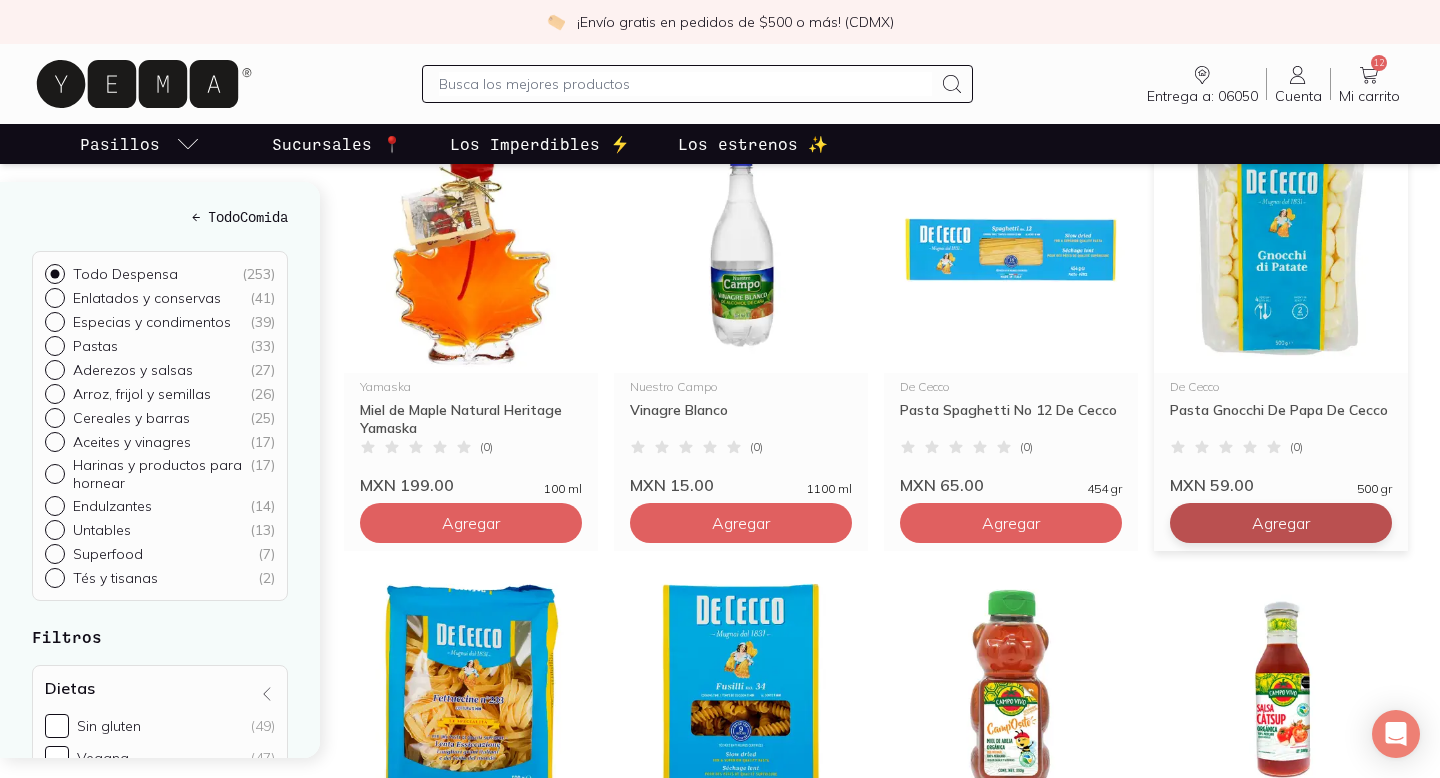 click on "Agregar" at bounding box center [471, 83] 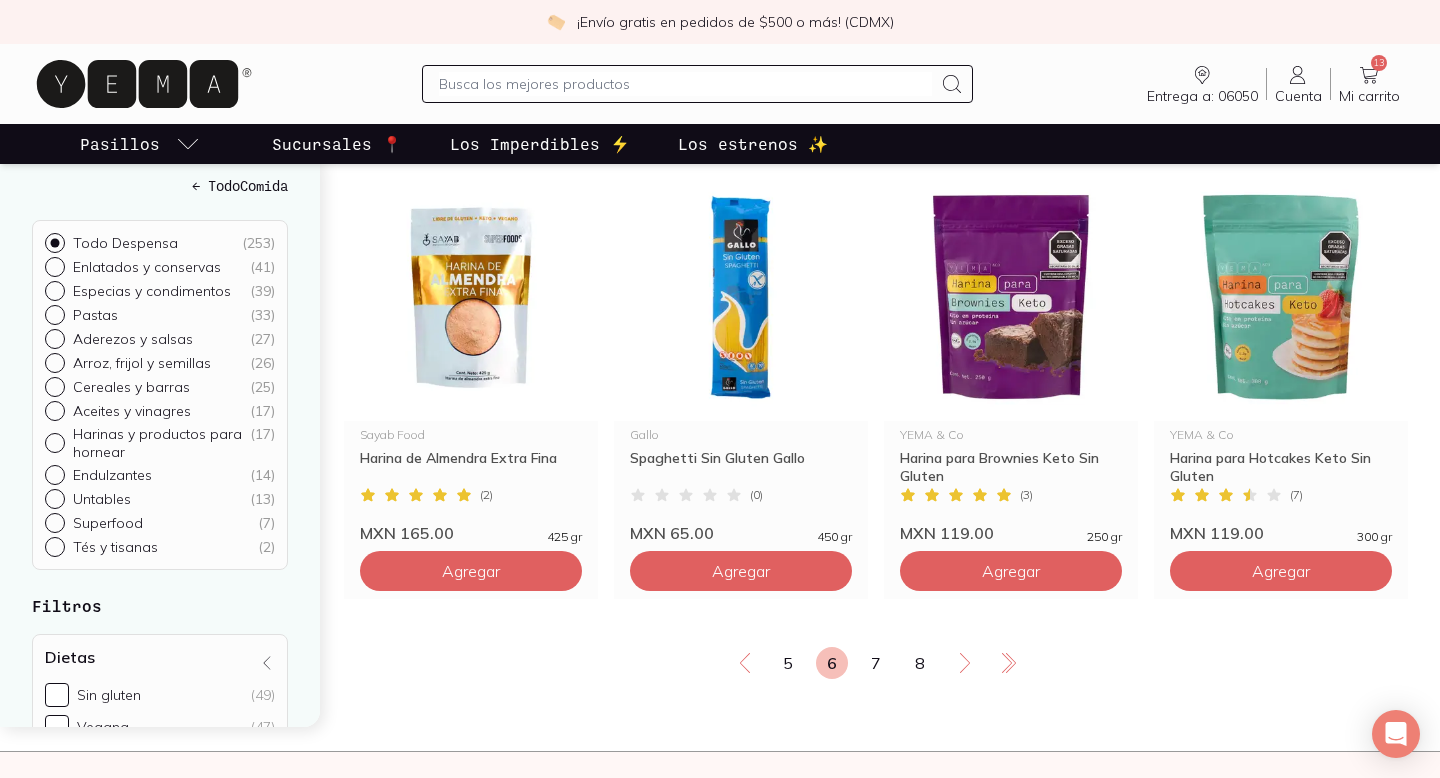 scroll, scrollTop: 3341, scrollLeft: 0, axis: vertical 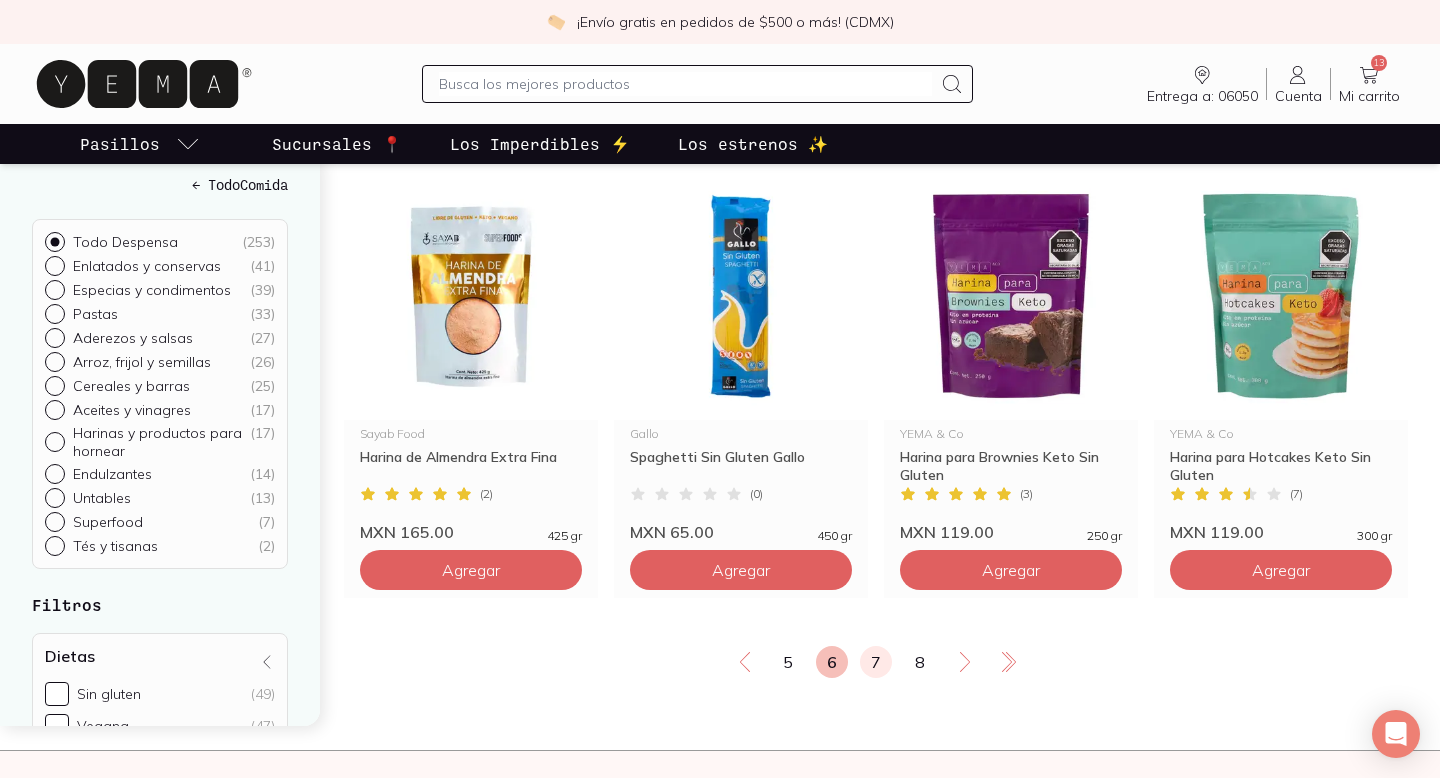 click on "7" at bounding box center (876, 662) 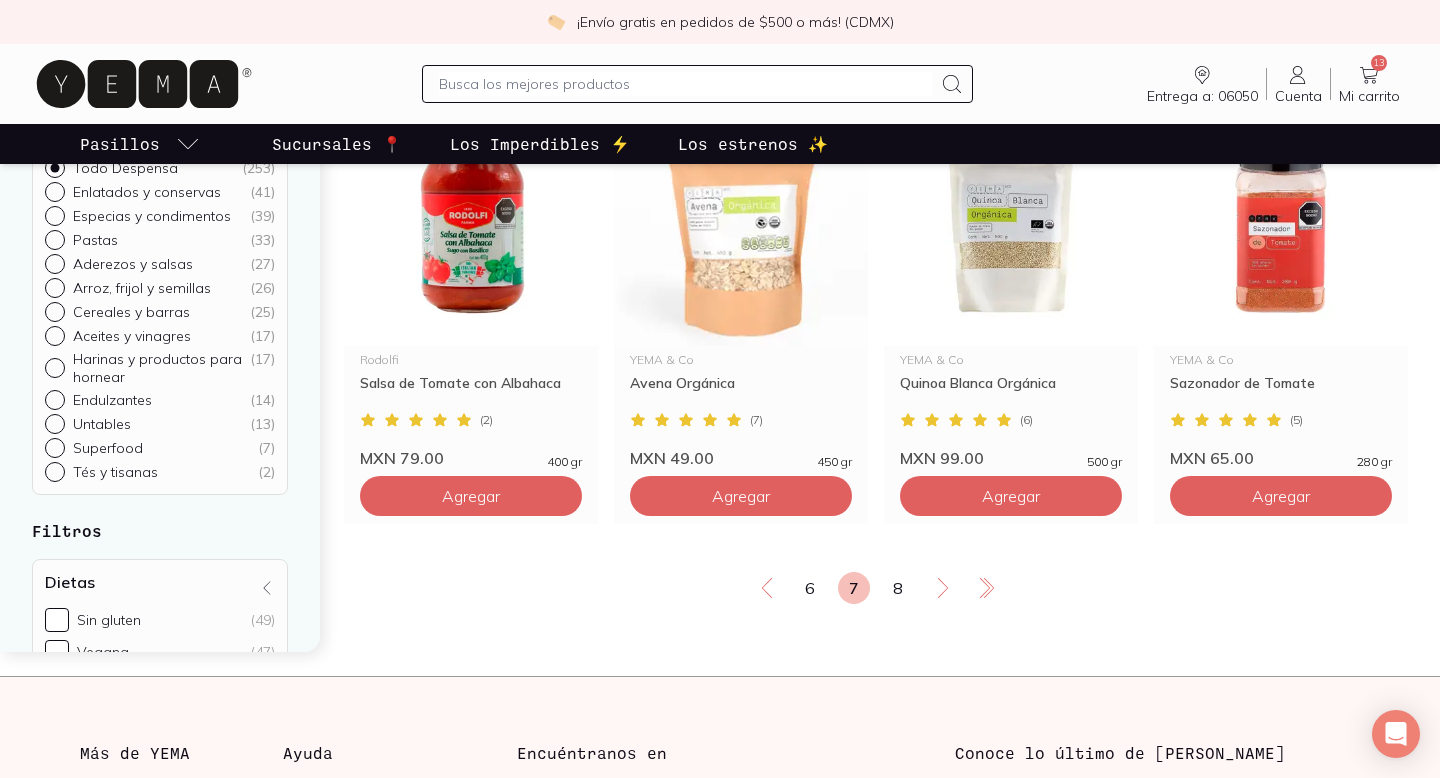 scroll, scrollTop: 3413, scrollLeft: 0, axis: vertical 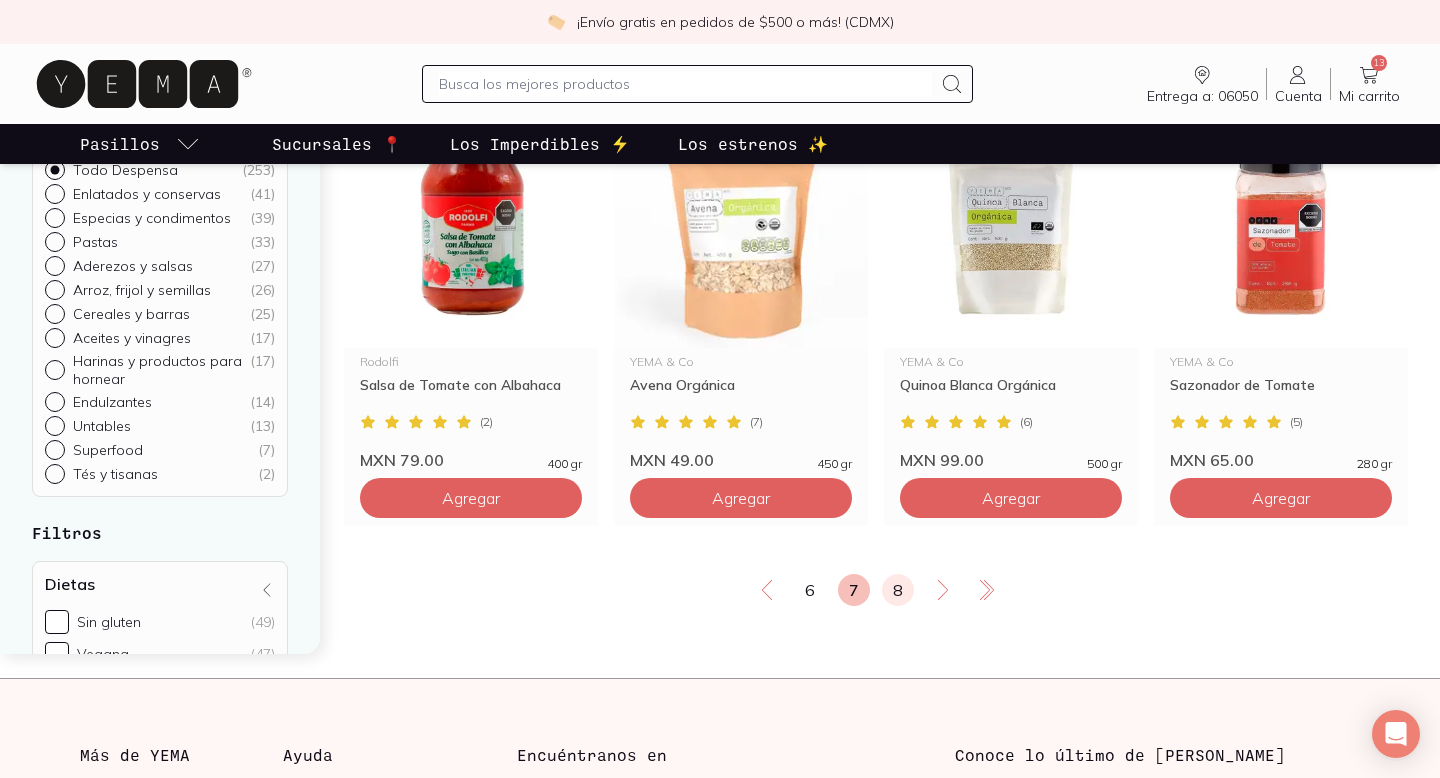 click on "8" at bounding box center [898, 590] 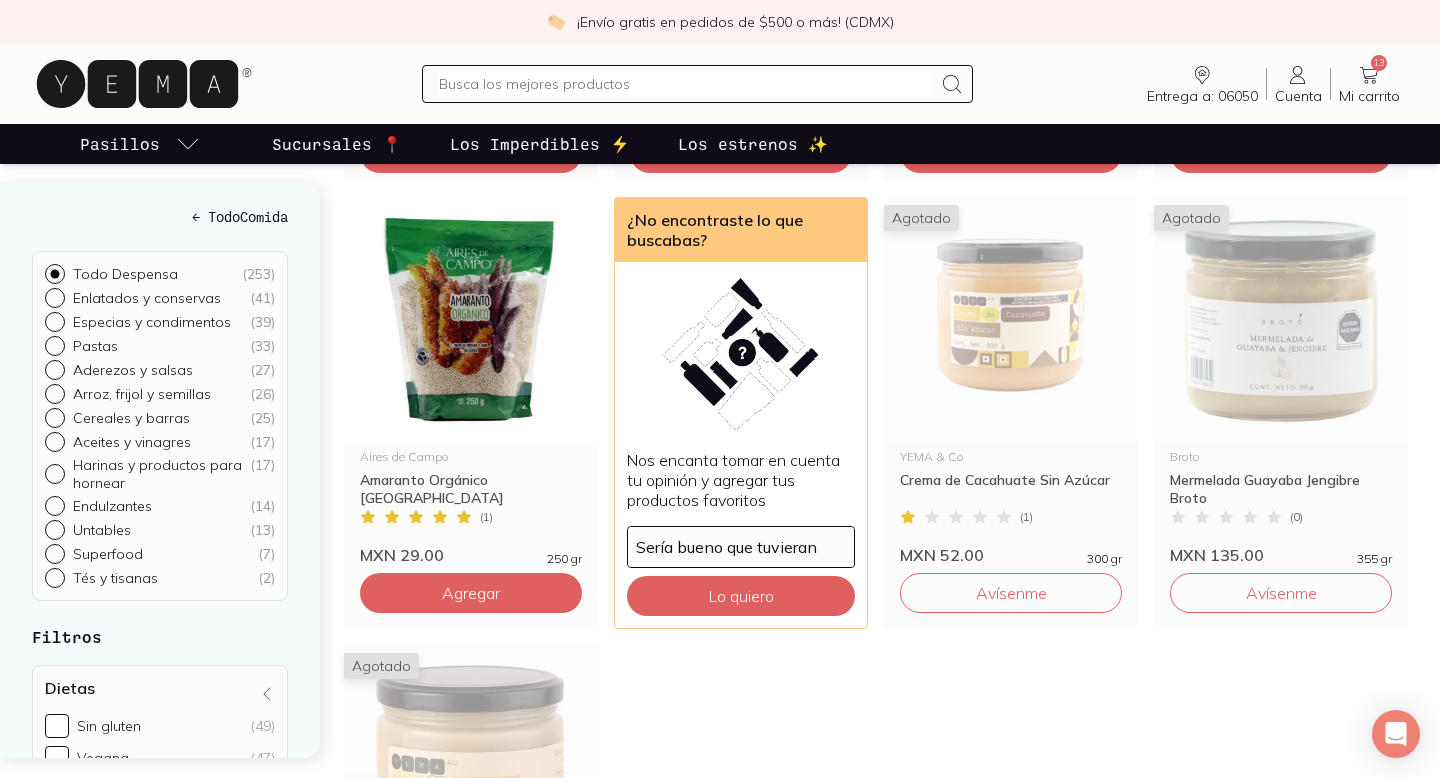 scroll, scrollTop: 2876, scrollLeft: 0, axis: vertical 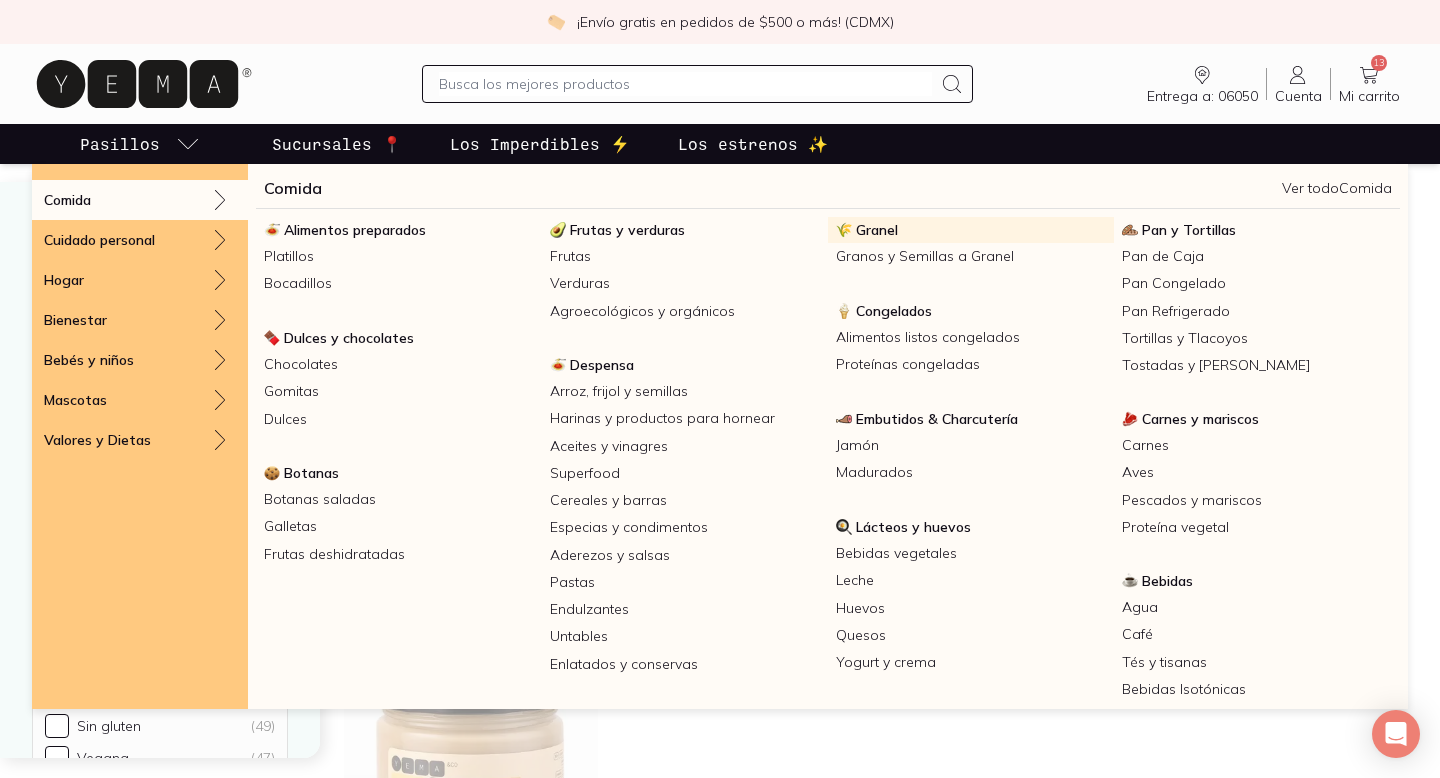 click on "Granel" at bounding box center (877, 230) 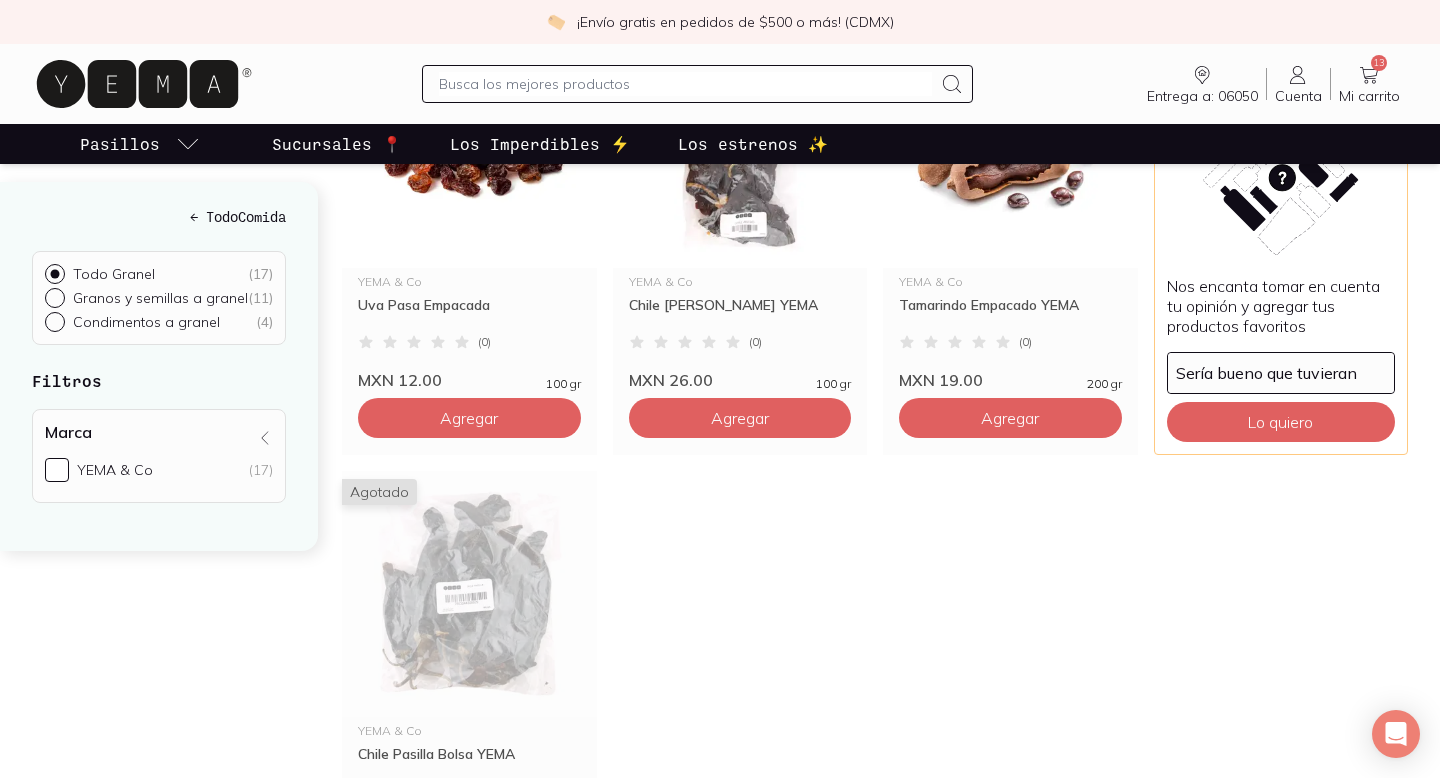 scroll, scrollTop: 1760, scrollLeft: 0, axis: vertical 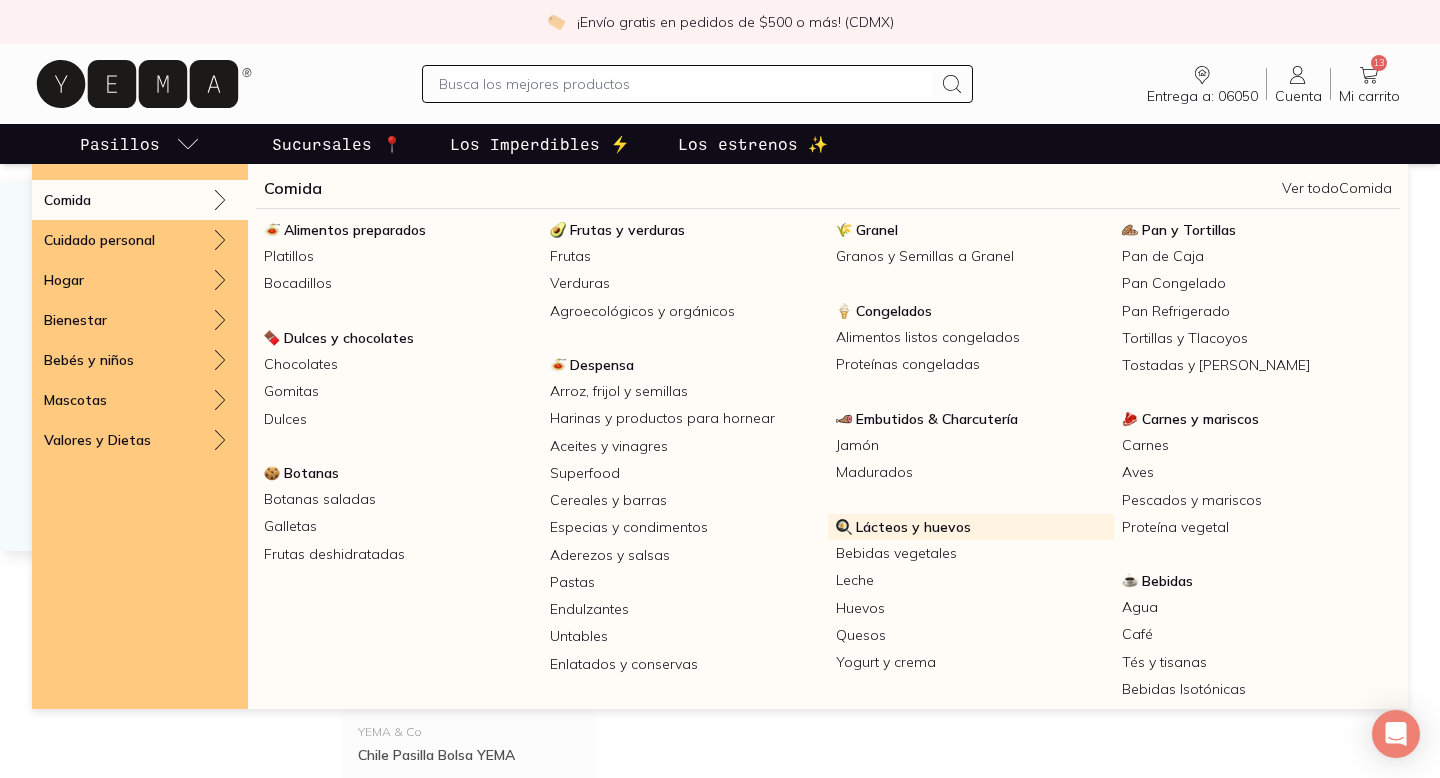 click on "Lácteos y huevos" at bounding box center (913, 527) 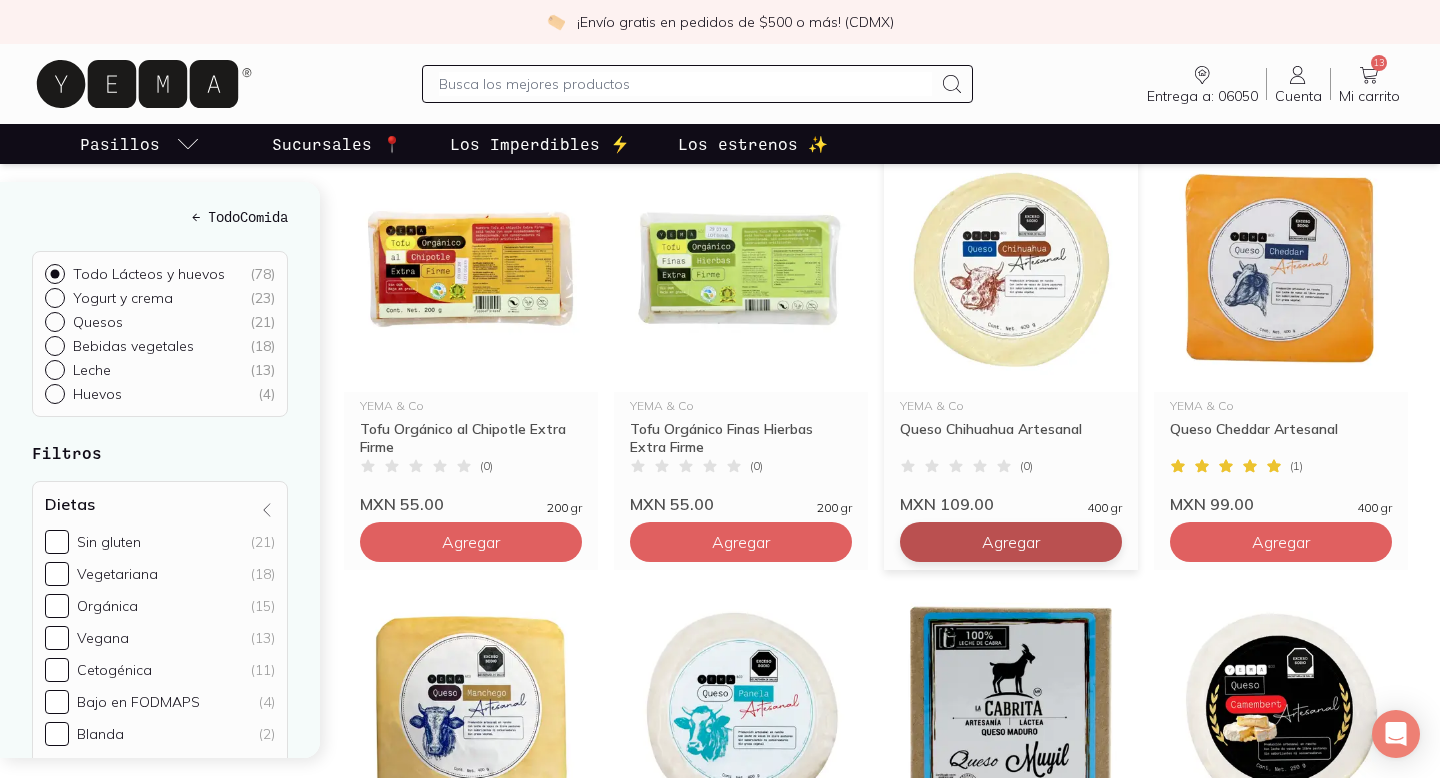scroll, scrollTop: 2953, scrollLeft: 0, axis: vertical 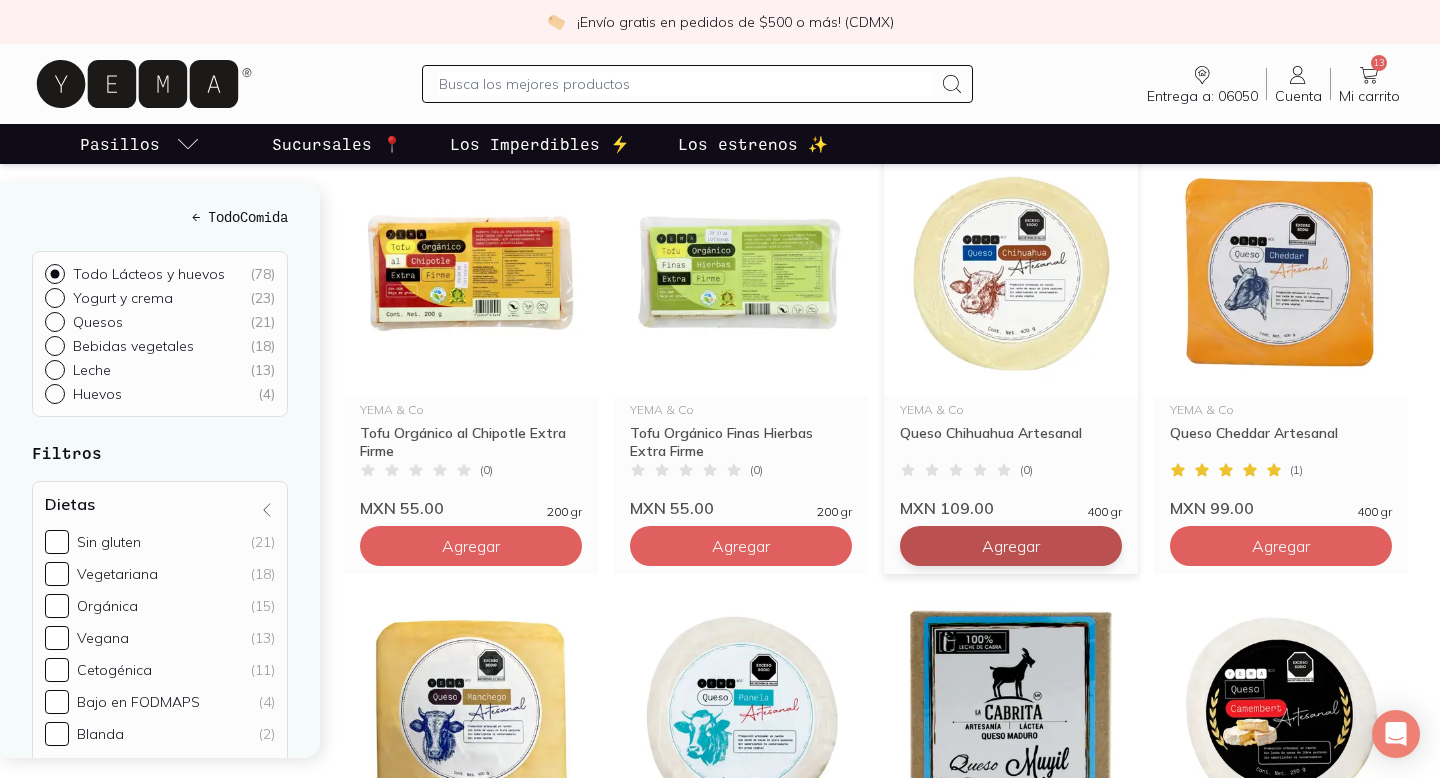 click on "Agregar" at bounding box center [471, -2094] 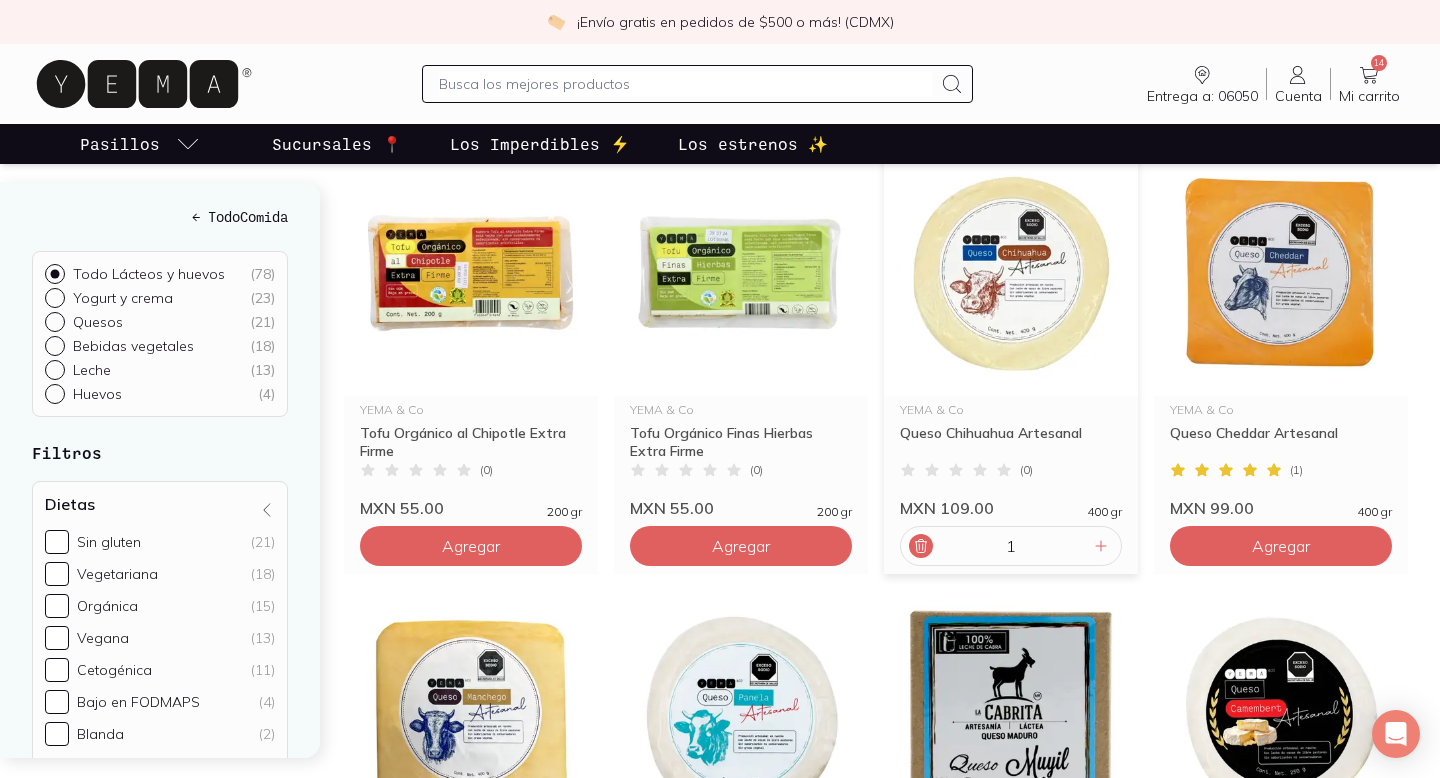 click 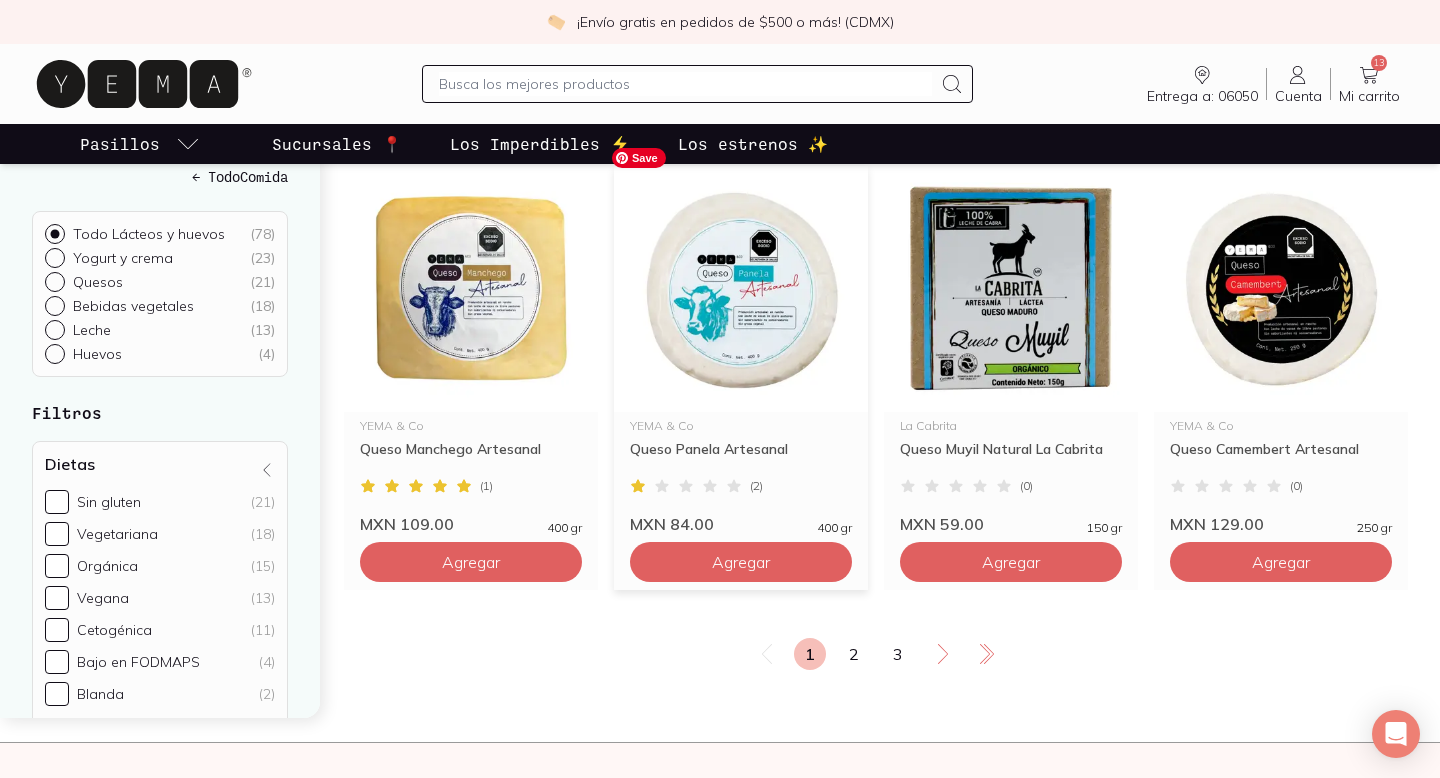 scroll, scrollTop: 3386, scrollLeft: 0, axis: vertical 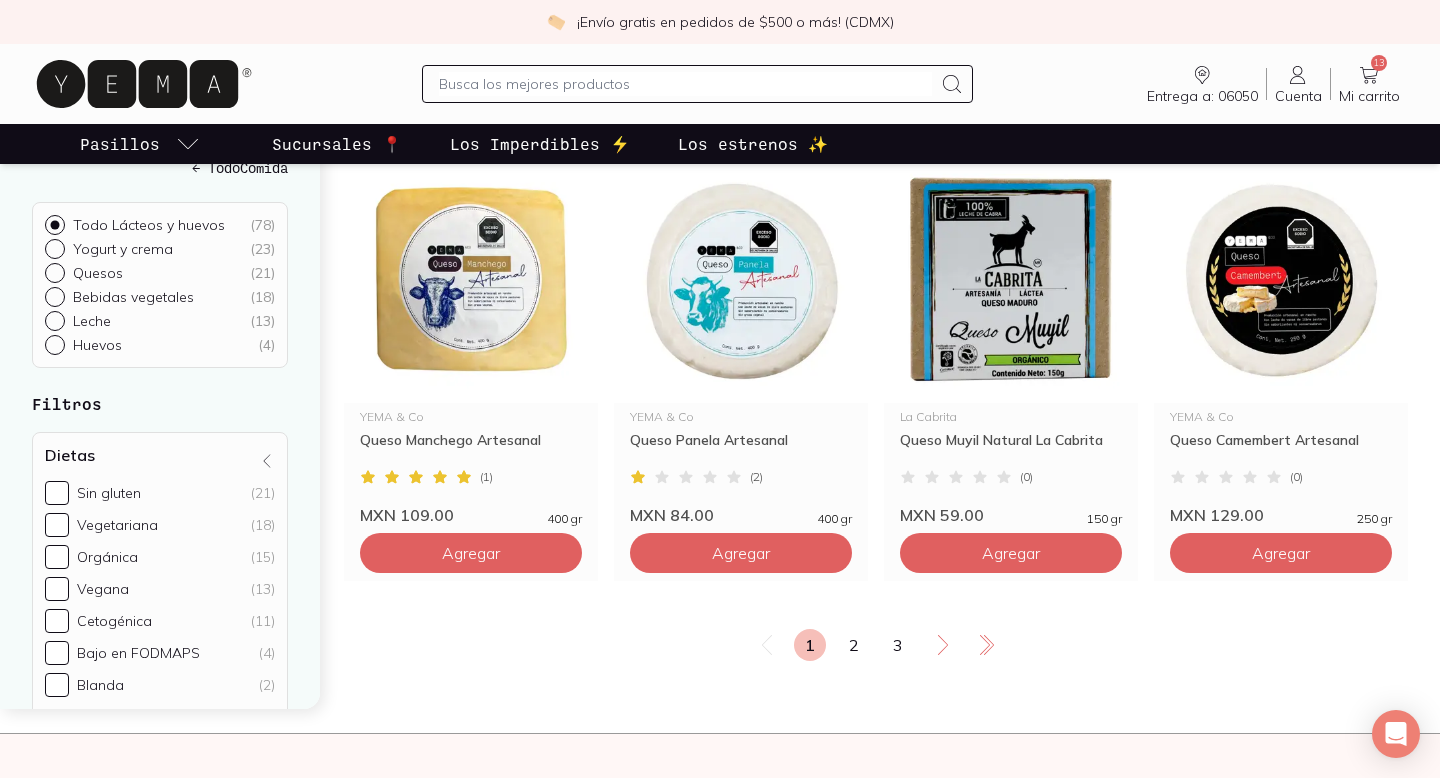 click on "Inicio / Comida / Lácteos y huevos 78   productos para ti Chobani Yogurt Bebible de Fresas con Crema (15g ... Yogurt Bebible de Fresas con Crema (15g protein) ( 0 ) MXN 29.00 207 ml Agregar YEMA & Co Huevo Rojo Jumbo de Libre Pastoreo ( 1 ) MXN 89.00 18 pza Agregar YEMA & Co Huevo Blanco Jumbo Libre Pastoreo ( 0 ) MXN 89.00 18 pza Agregar YEMA & Co Crema Ácida [PERSON_NAME] ( 0 ) MXN 35.00 330 gr Agregar YEMA & Co Yogurt con Frutos Rojos ( 0 ) MXN 19.00 250 ml Agregar YEMA & Co Yogurt con Durazno ( 0 ) MXN 19.00 250 ml Agregar YEMA & Co Yogurt Natural ( 0 ) MXN 19.00 250 gr Agregar OATLY Bebida [PERSON_NAME] Sin Azúcar ( 0 ) MXN 50.00 1 lt Agregar OATLY Bebida [PERSON_NAME] Semi Descremada ( 0 ) MXN 50.00 1 lt Agregar OATLY Bebida [PERSON_NAME] Barista Edition ( 0 ) MXN 50.00 1 lt Agregar [PERSON_NAME] Leche Mini Organico Cafe [PERSON_NAME] ( 0 ) MXN 20.00 330 ml Agregar [PERSON_NAME] Leche Mini Organica Choco [PERSON_NAME] ( 0 ) MXN 20.00 330 ml Agregar [PERSON_NAME] Leche Mini Organica Entera [PERSON_NAME] ( 0 ) MXN 20.00 330 ml Agregar Vida Bebida ( 0 ) MXN 69.00 280 ml ( 0 )" at bounding box center [892, -1142] 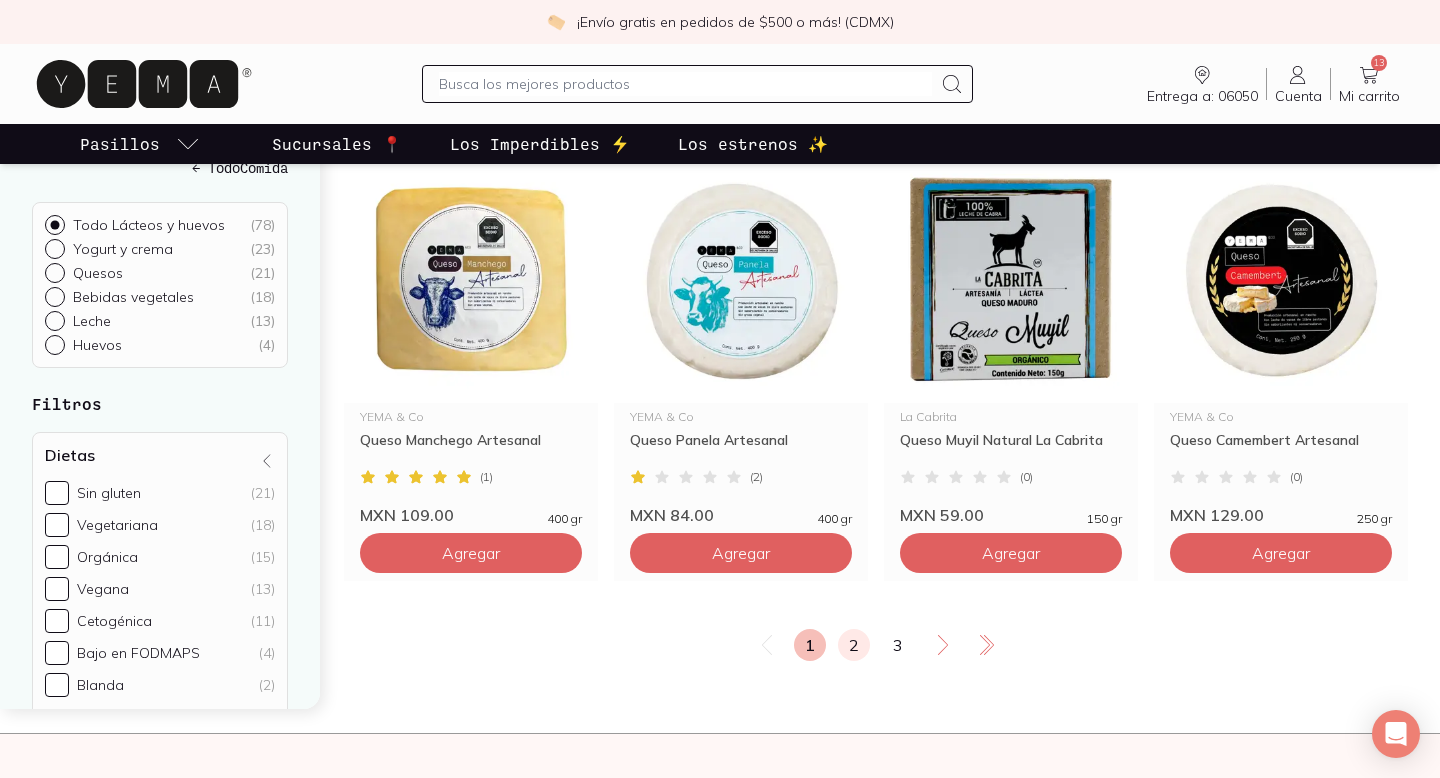 click on "2" at bounding box center (854, 645) 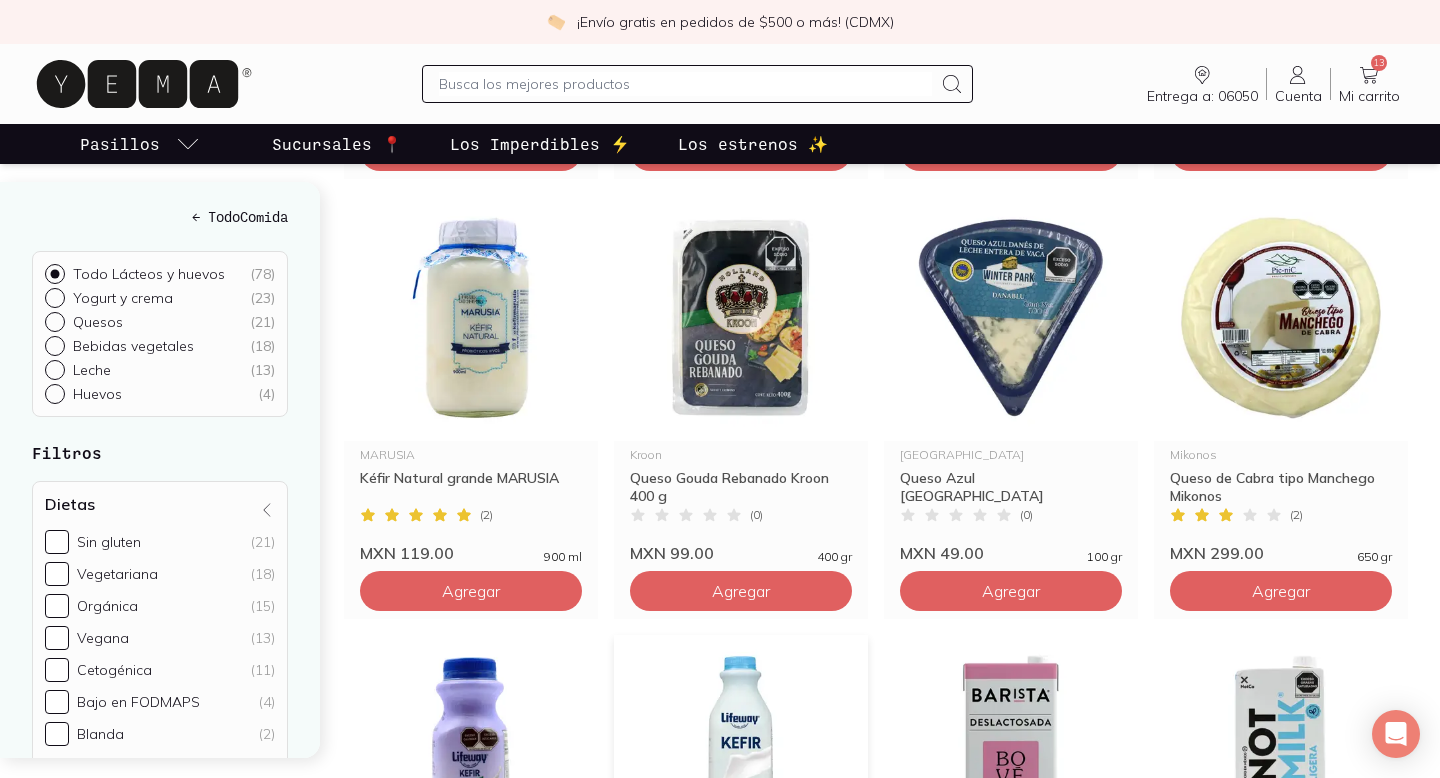 scroll, scrollTop: 1151, scrollLeft: 0, axis: vertical 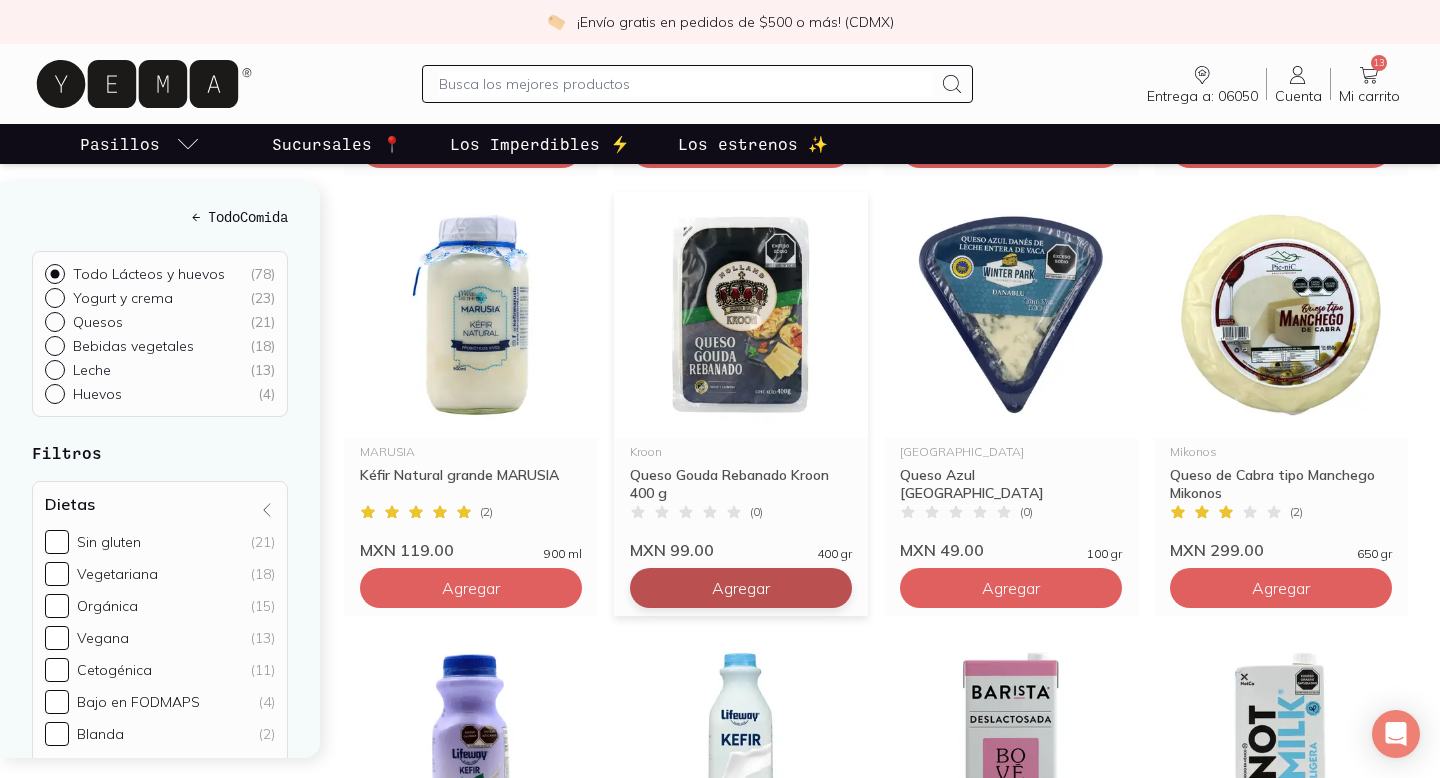 click on "Agregar" at bounding box center (471, -292) 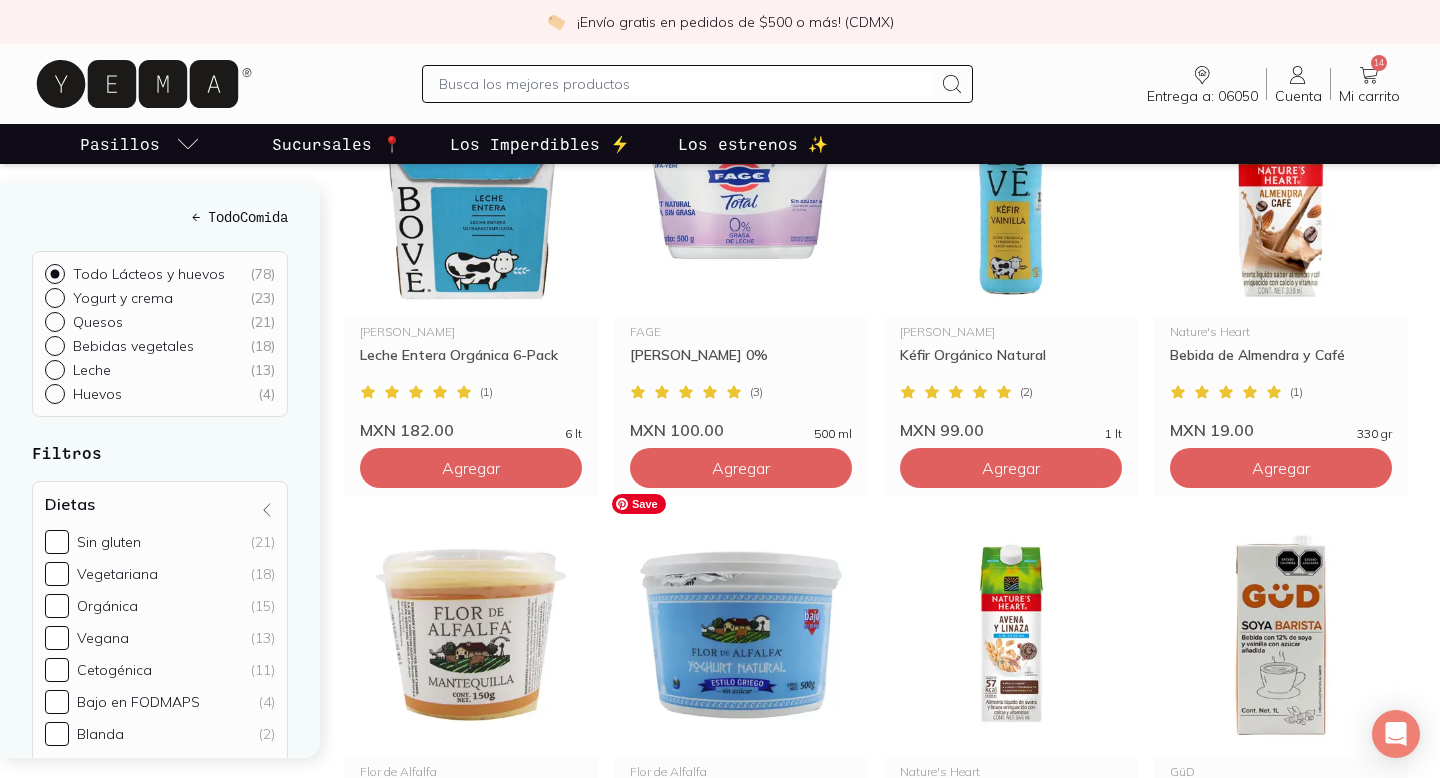 scroll, scrollTop: 2592, scrollLeft: 0, axis: vertical 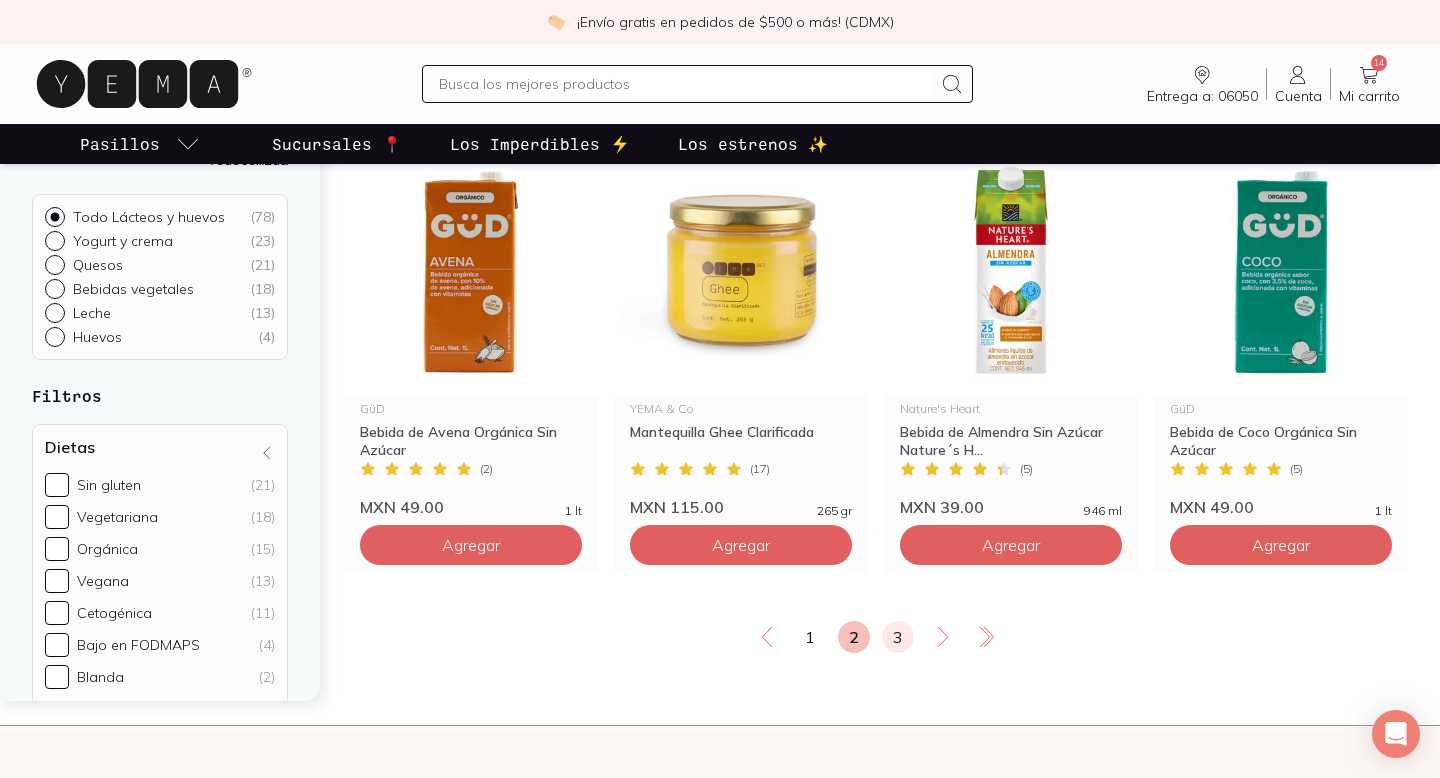 click on "3" at bounding box center (898, 637) 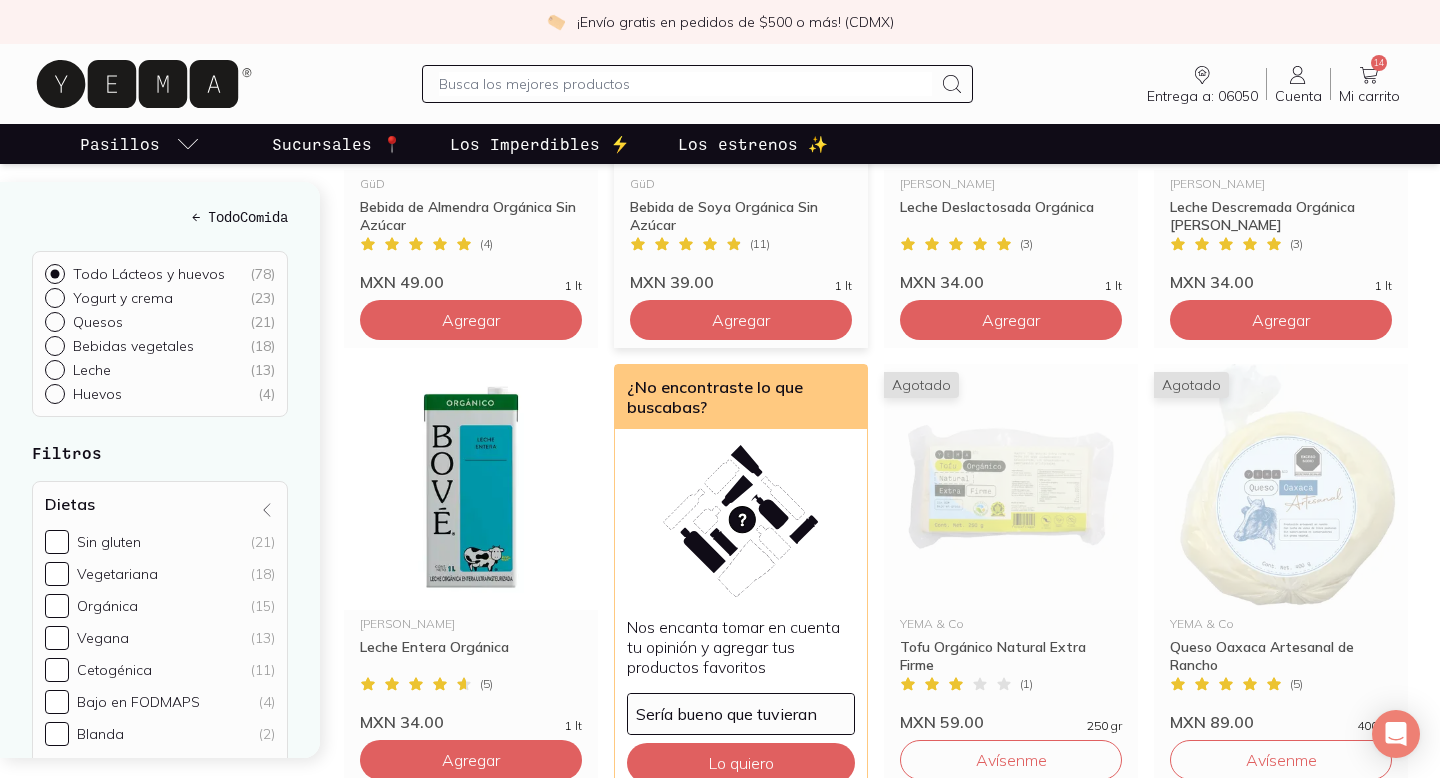 scroll, scrollTop: 0, scrollLeft: 0, axis: both 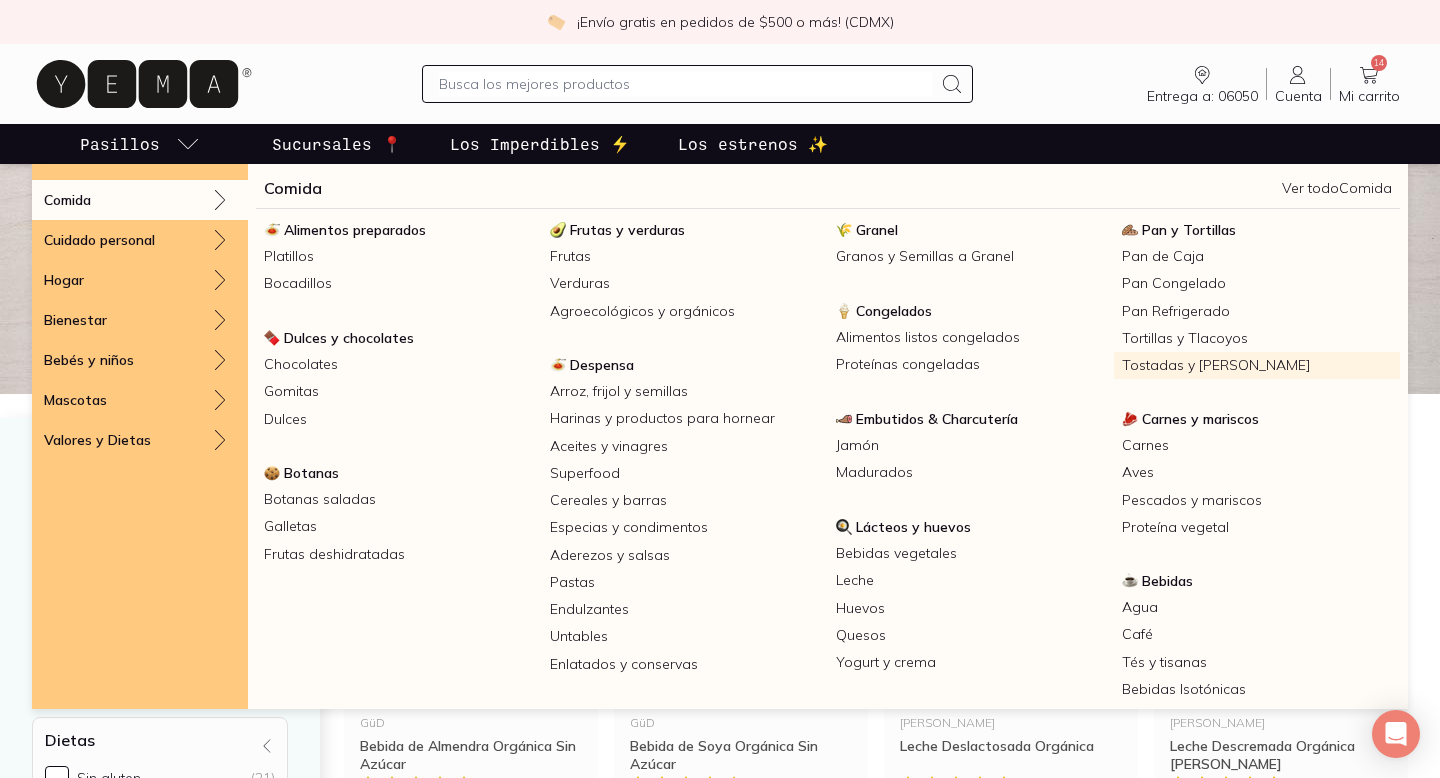 click on "Tostadas y [PERSON_NAME]" at bounding box center (1257, 365) 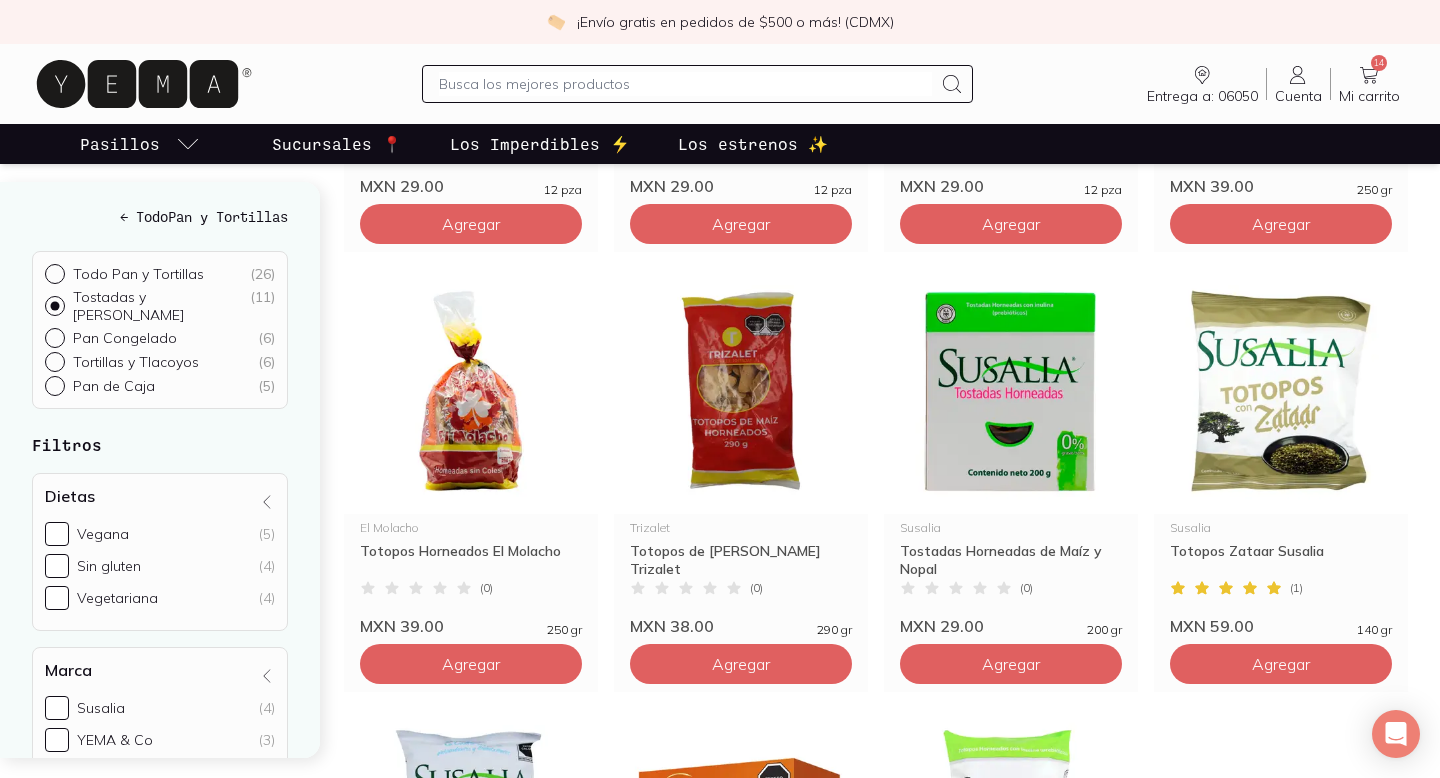 scroll, scrollTop: 548, scrollLeft: 0, axis: vertical 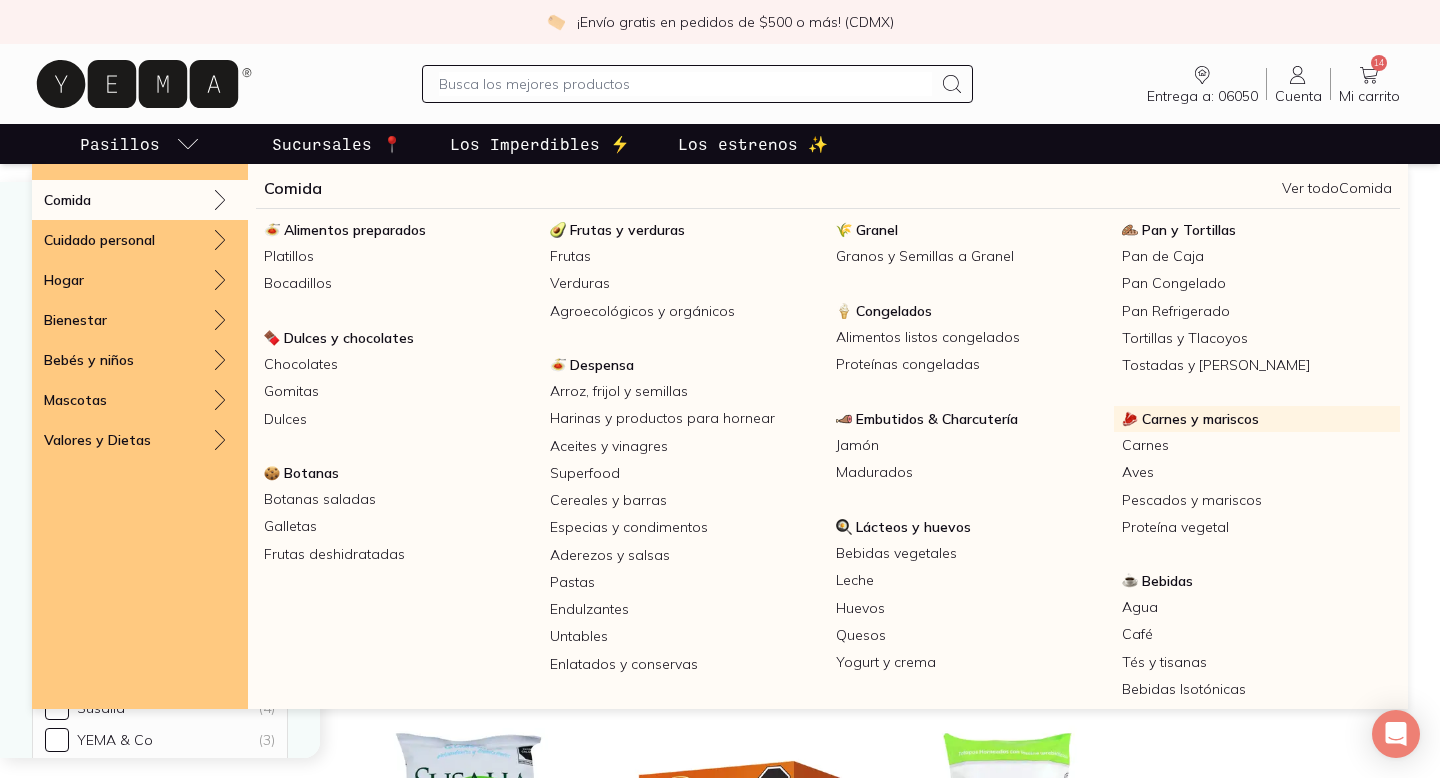 click on "Carnes y mariscos" at bounding box center (1200, 419) 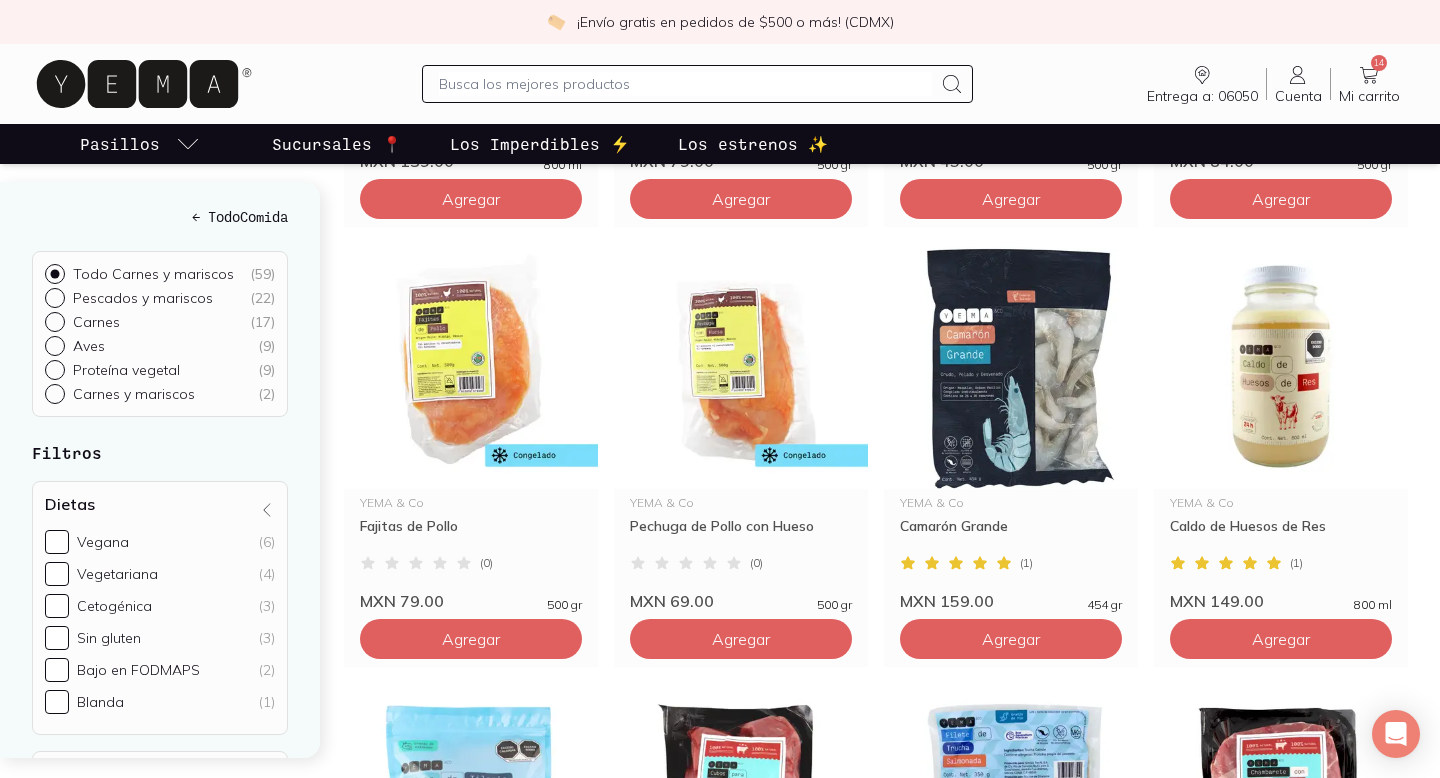 scroll, scrollTop: 1485, scrollLeft: 0, axis: vertical 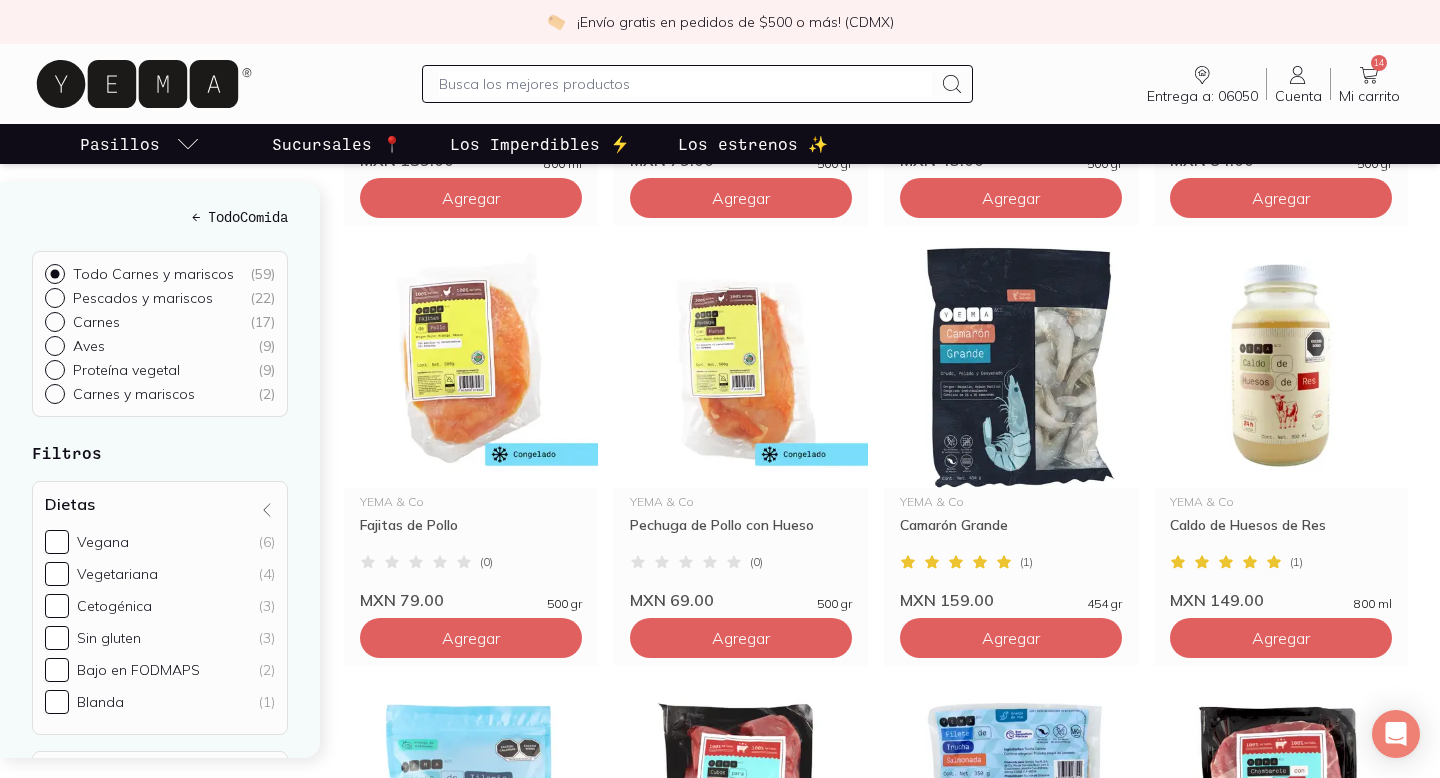 click 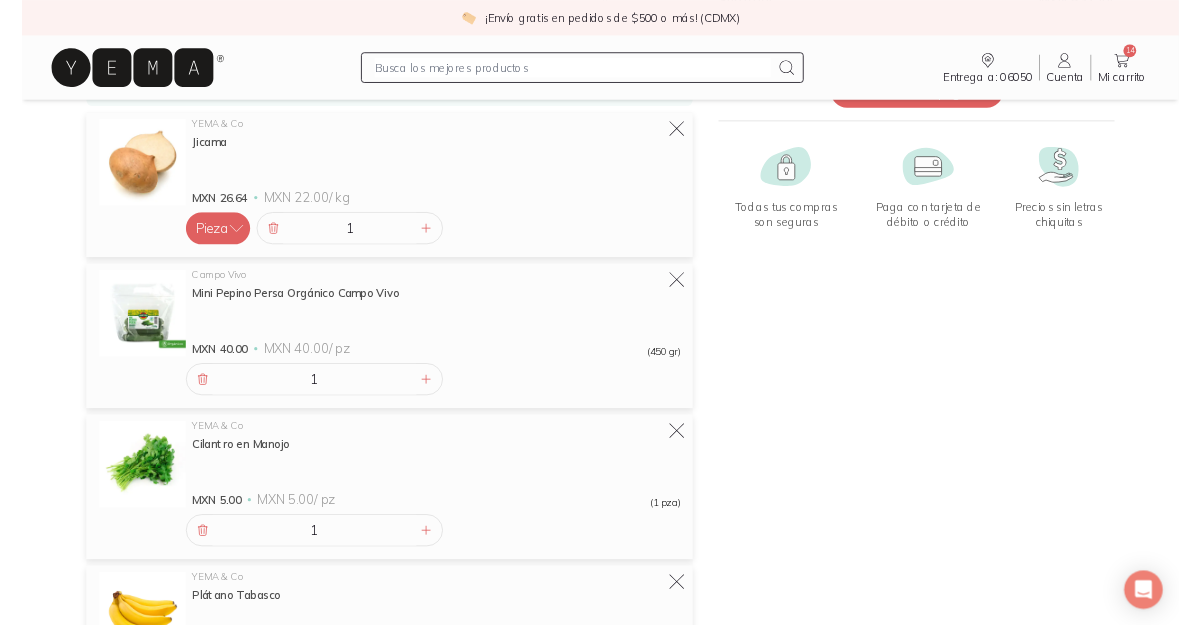 scroll, scrollTop: 0, scrollLeft: 0, axis: both 